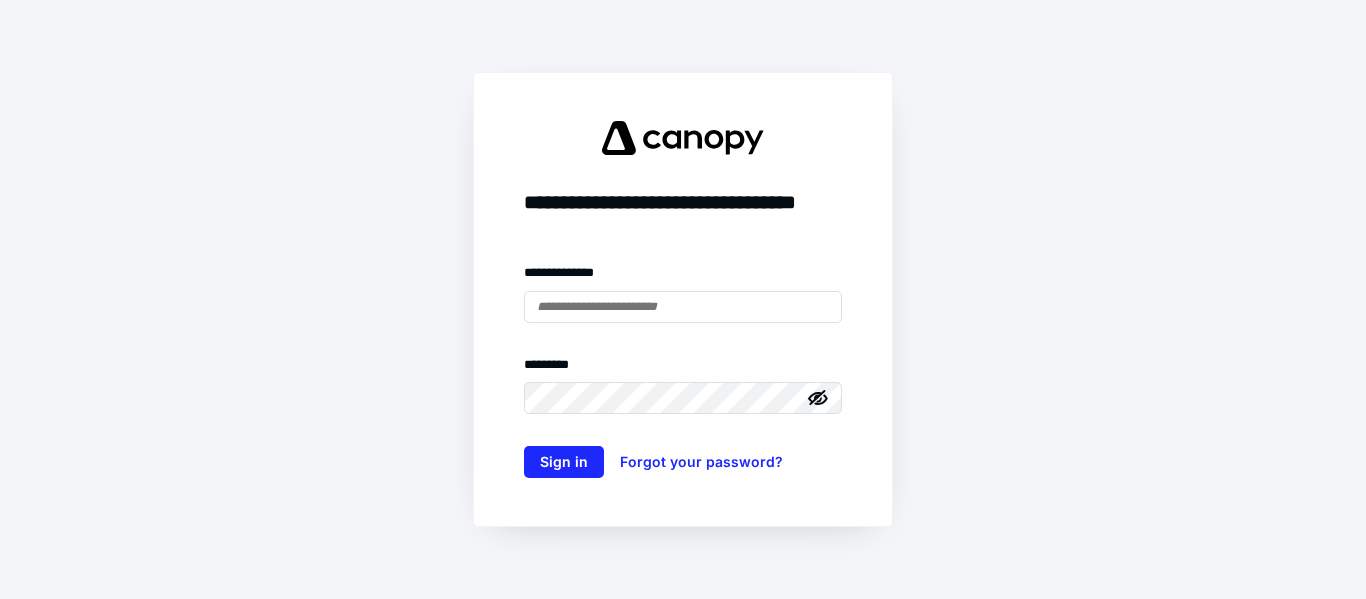 scroll, scrollTop: 0, scrollLeft: 0, axis: both 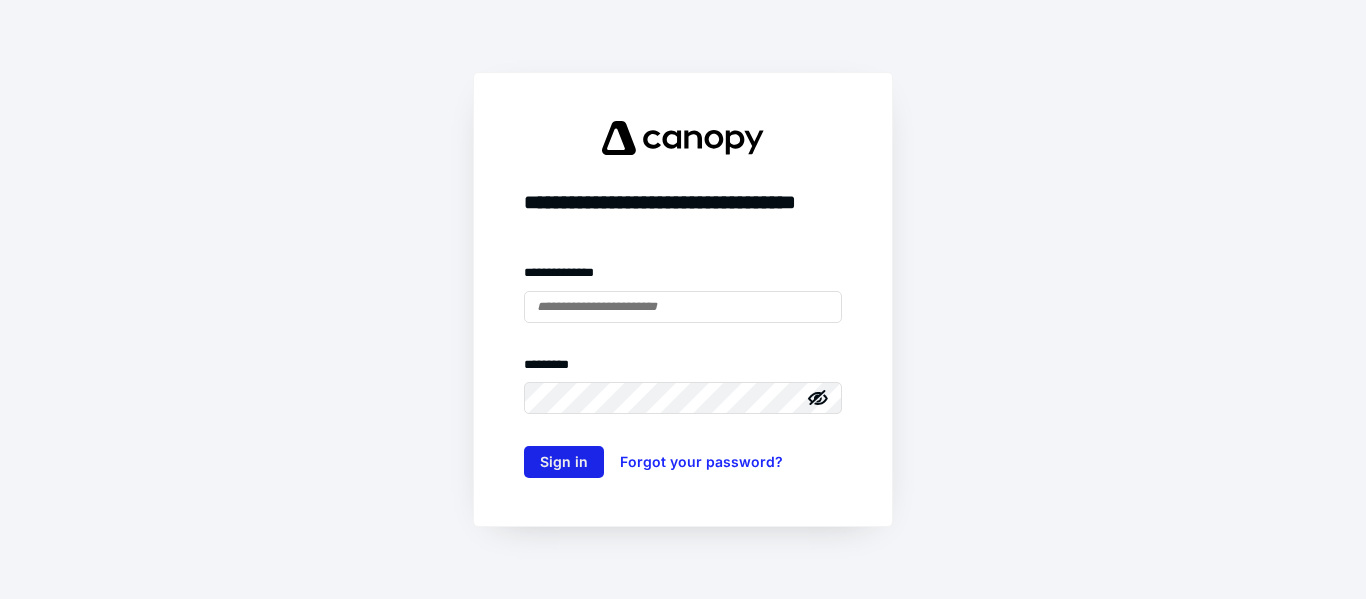 type on "**********" 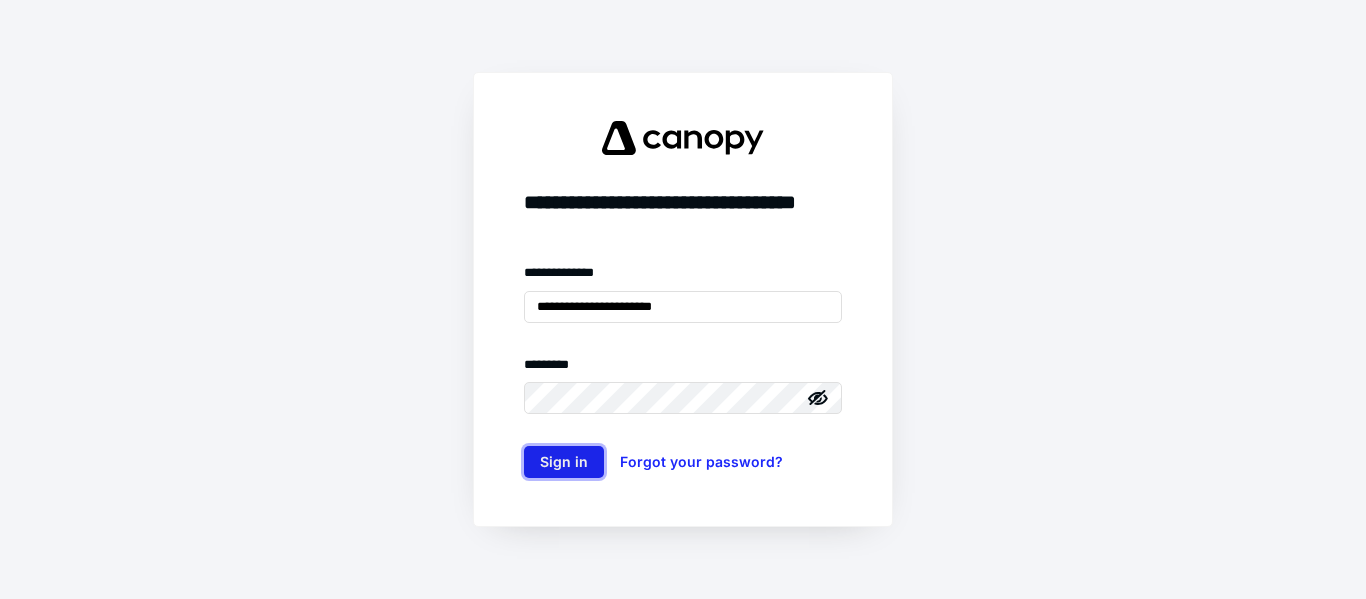 click on "Sign in" at bounding box center (564, 462) 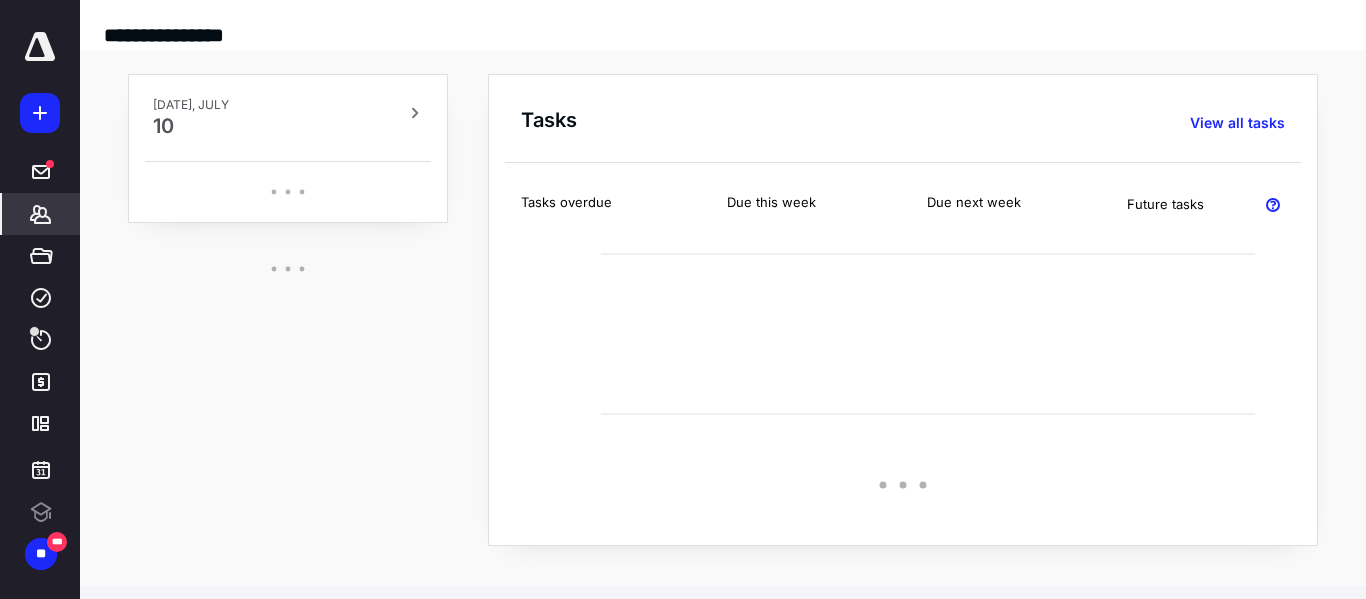 click on "*******" at bounding box center [41, 214] 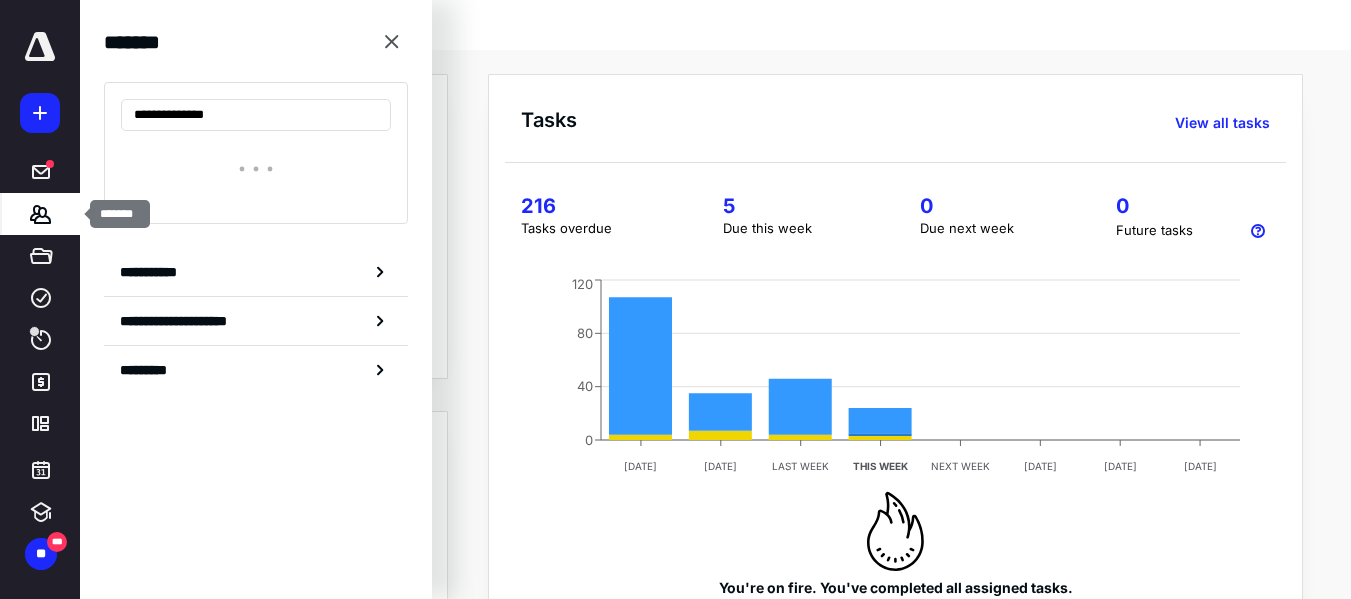 scroll, scrollTop: 0, scrollLeft: 0, axis: both 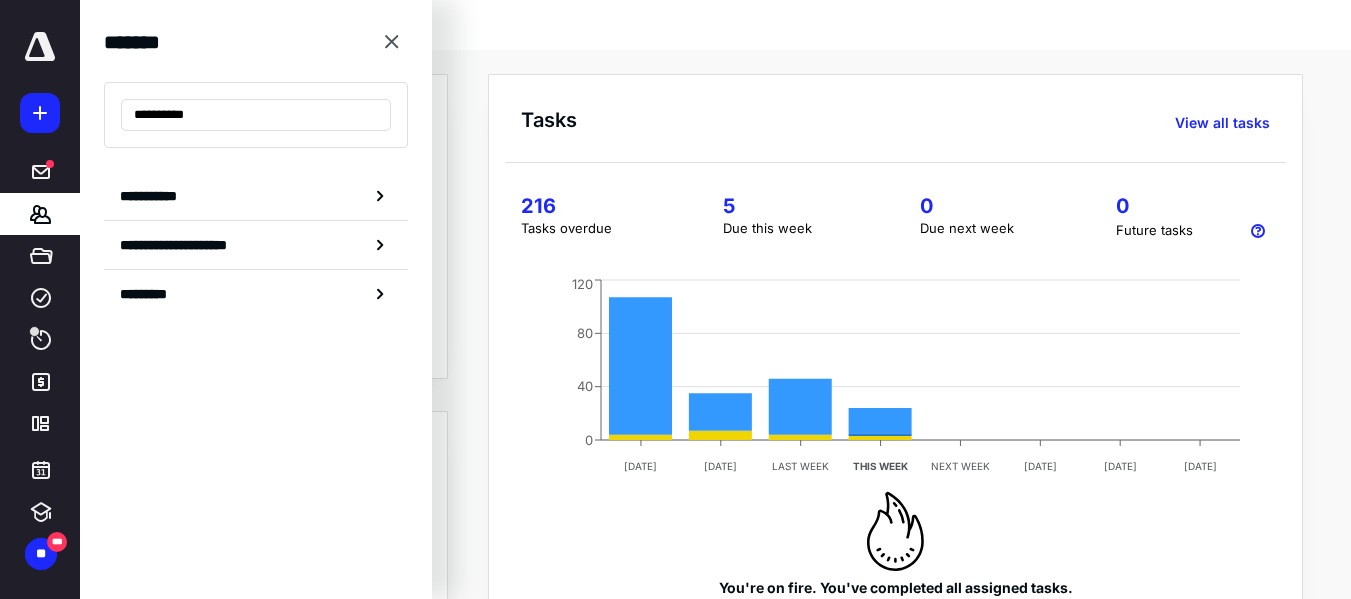 type on "**********" 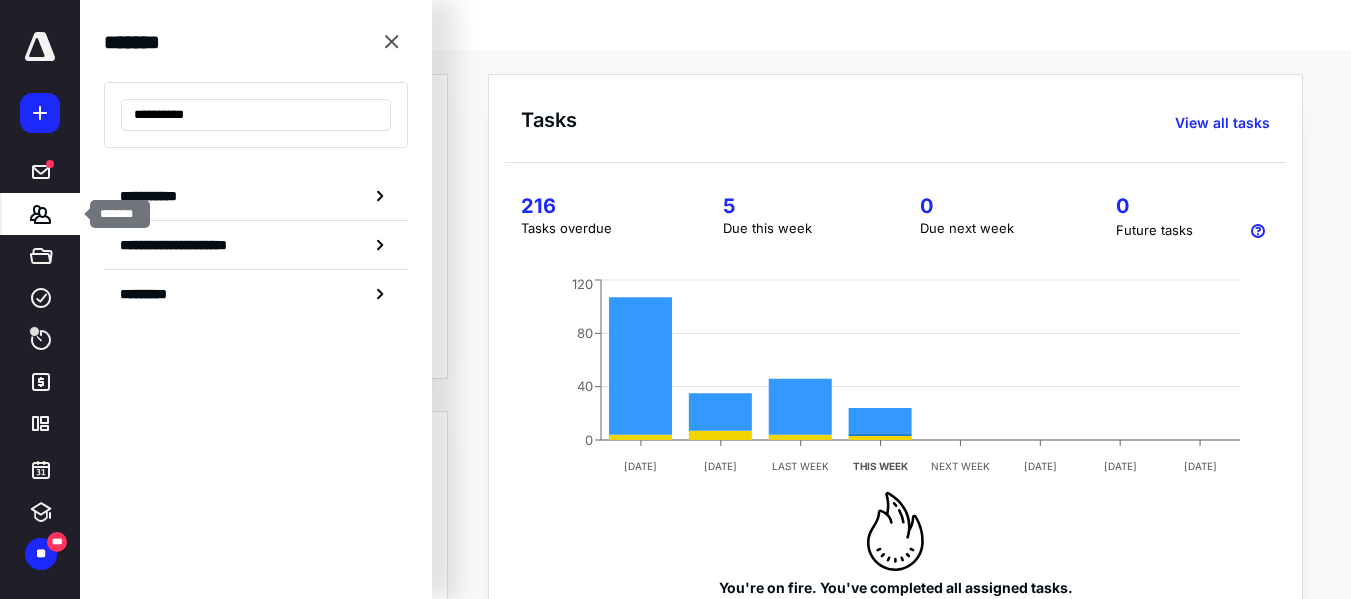 click on "*******" at bounding box center (41, 214) 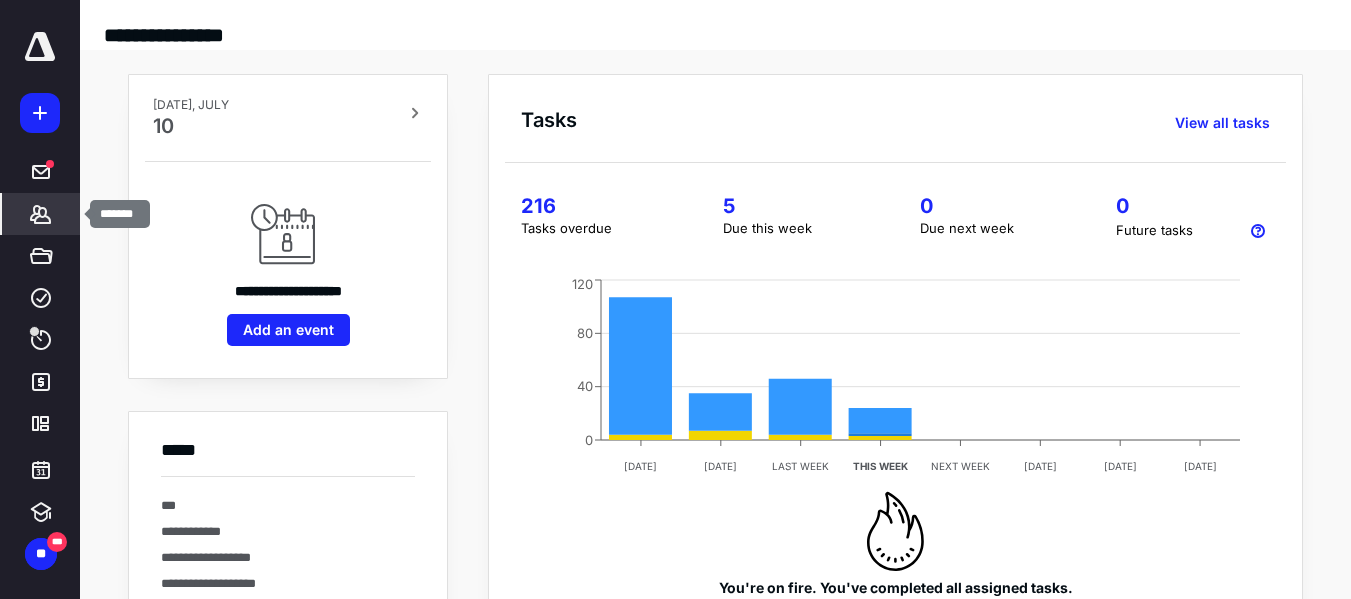 click on "*******" at bounding box center (41, 214) 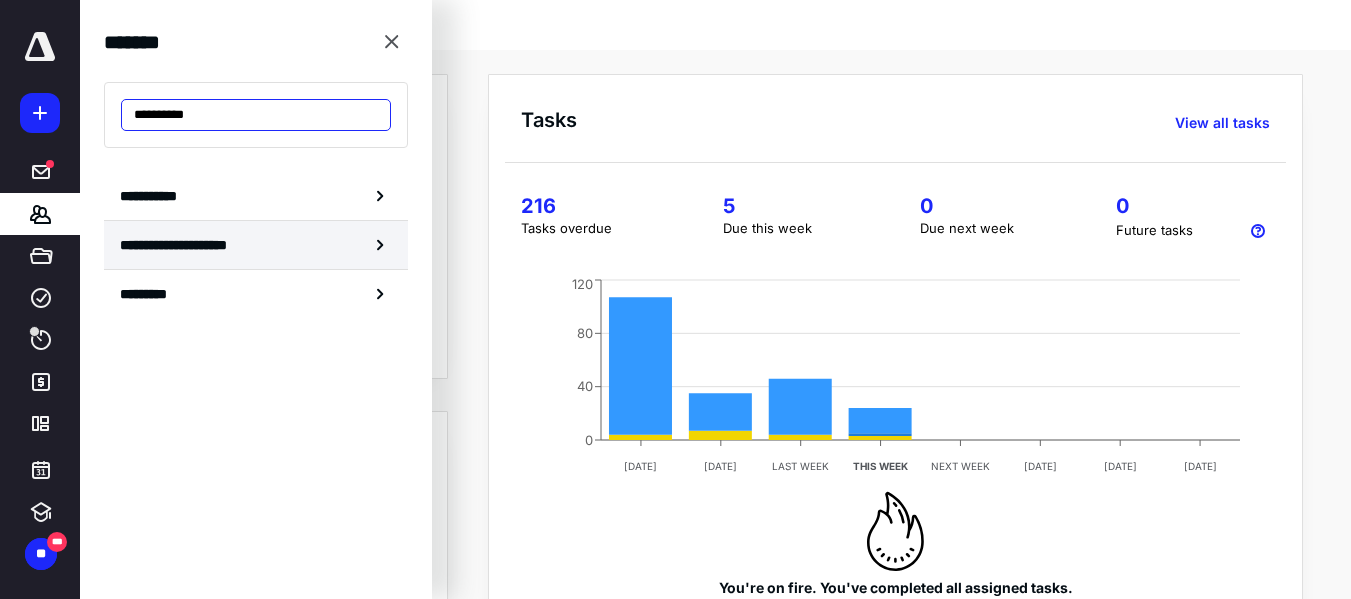 paste on "****" 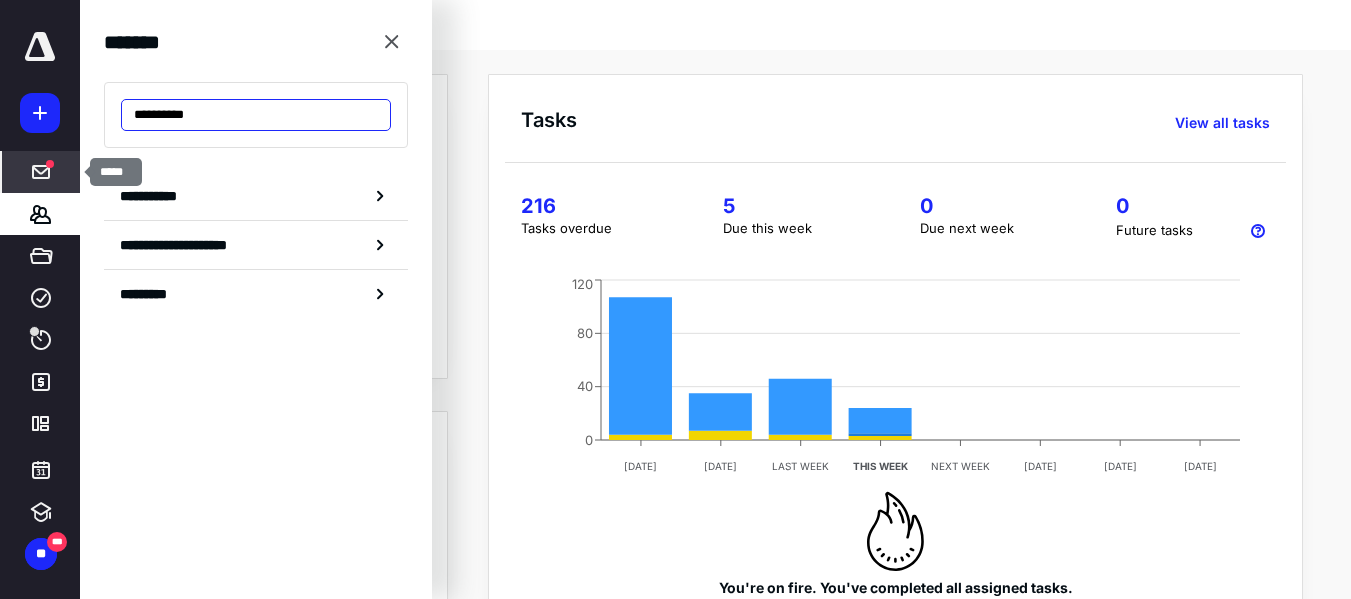 paste on "****" 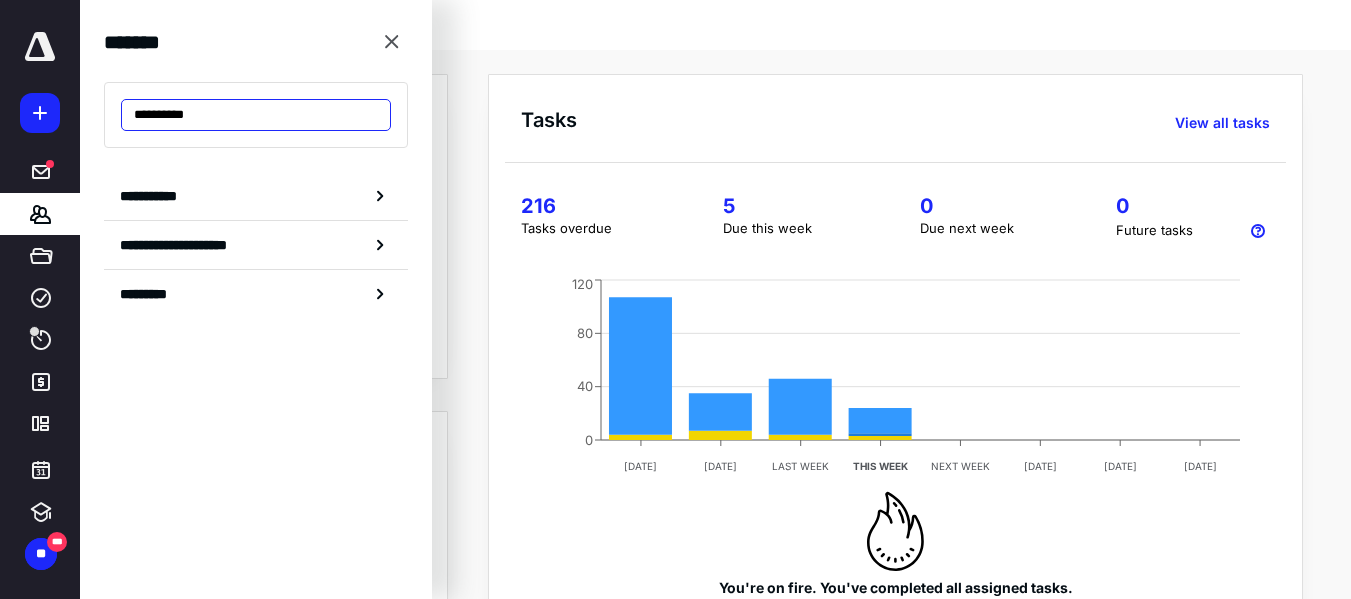 click on "**********" at bounding box center [256, 115] 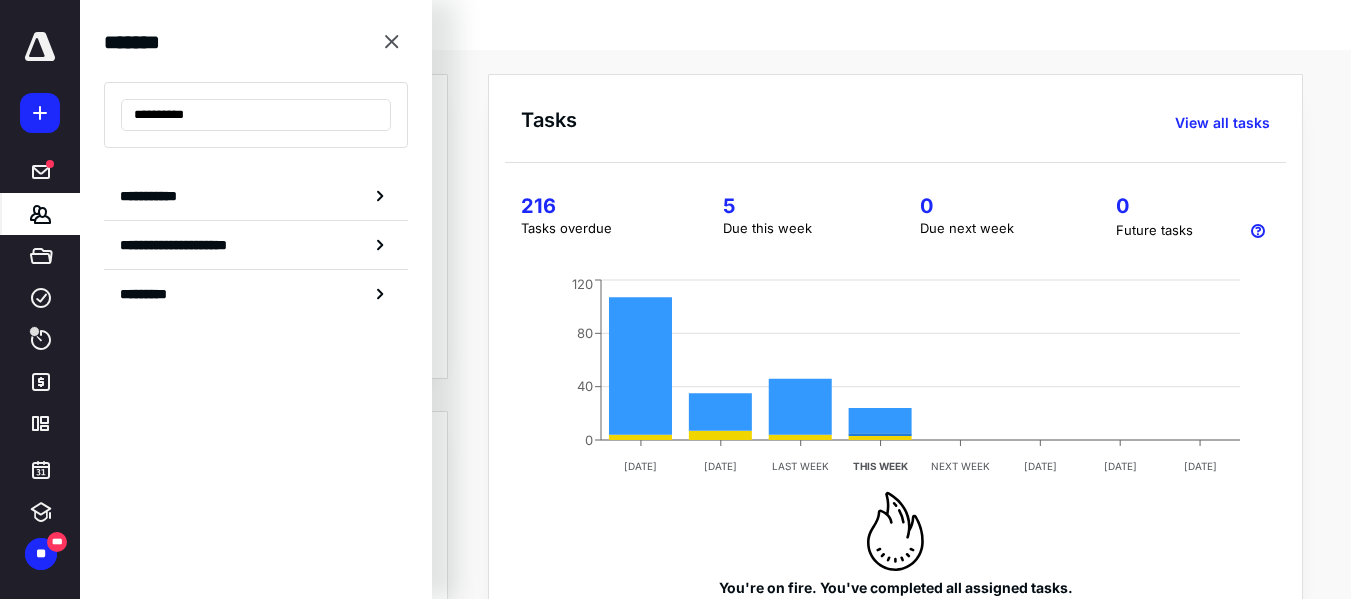 click on "*******" at bounding box center [41, 214] 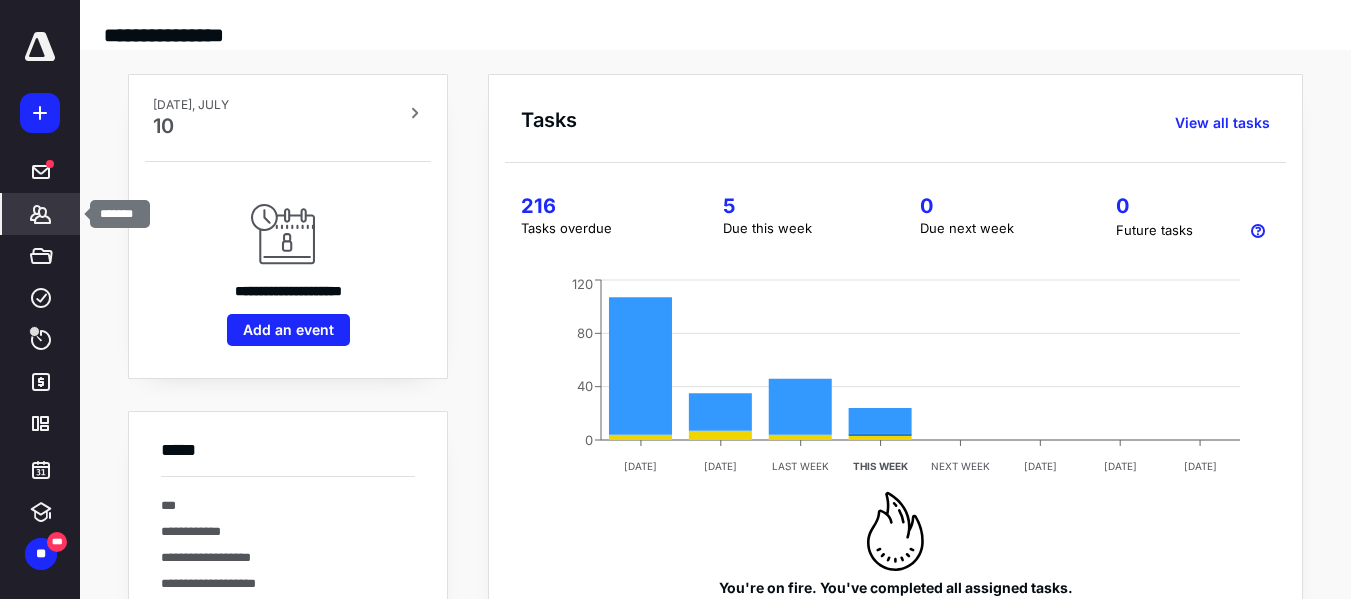 click on "*******" at bounding box center [41, 214] 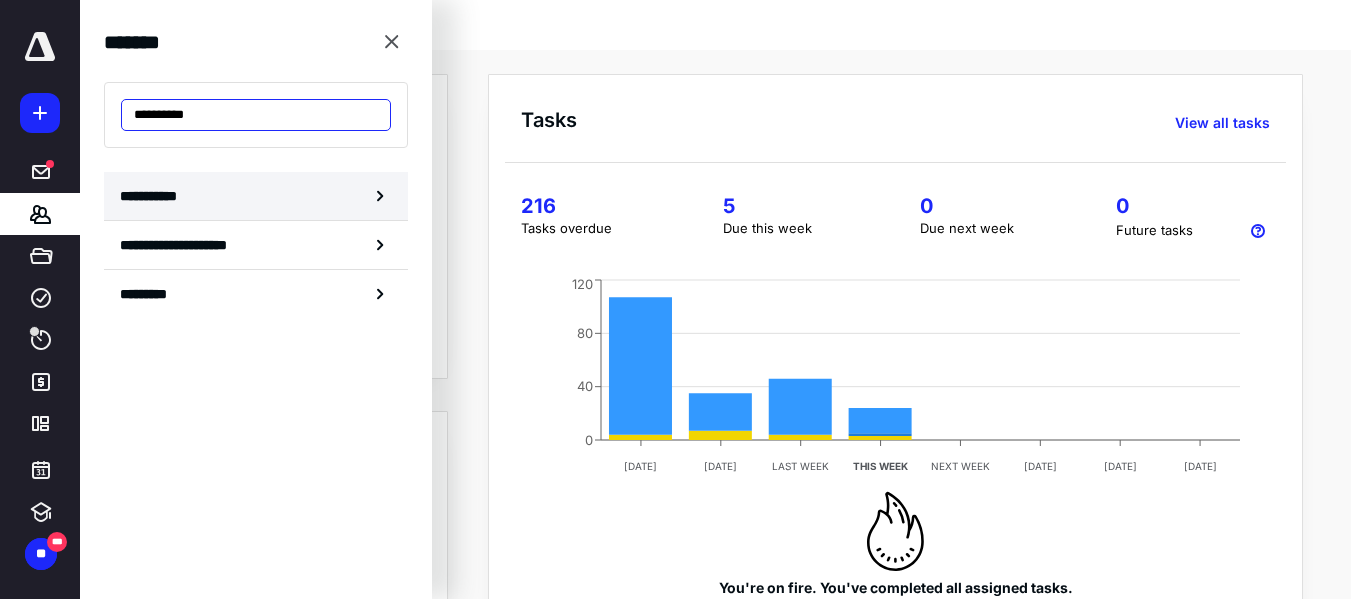 paste on "****" 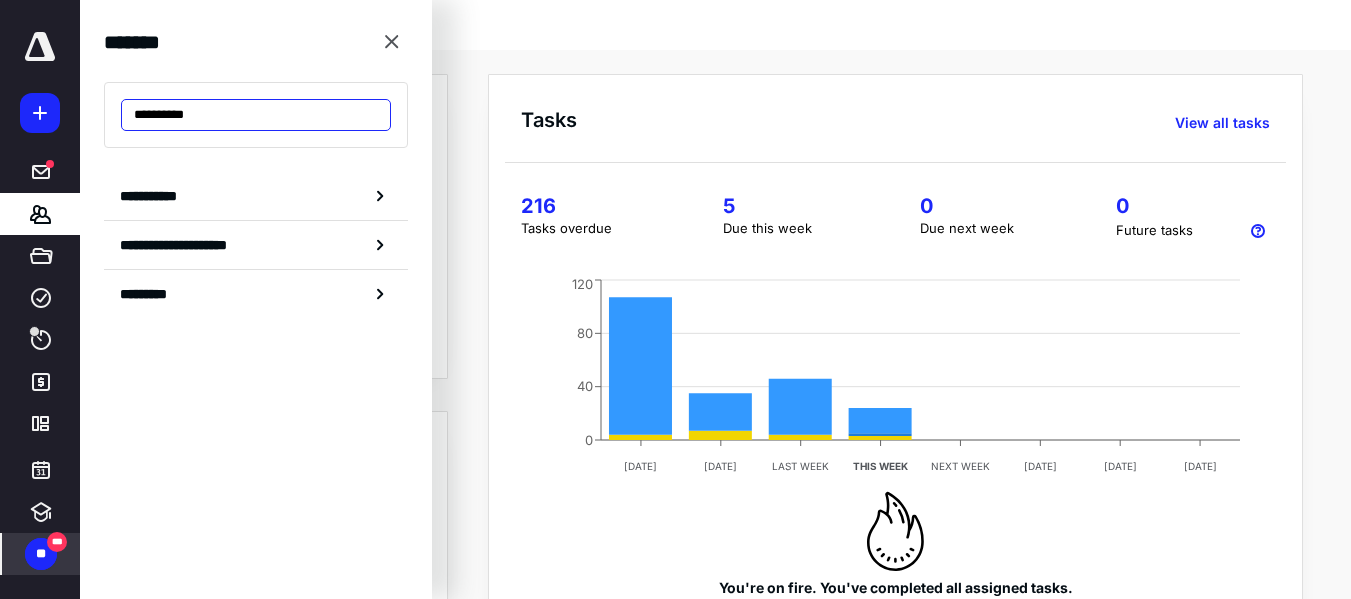 paste on "****" 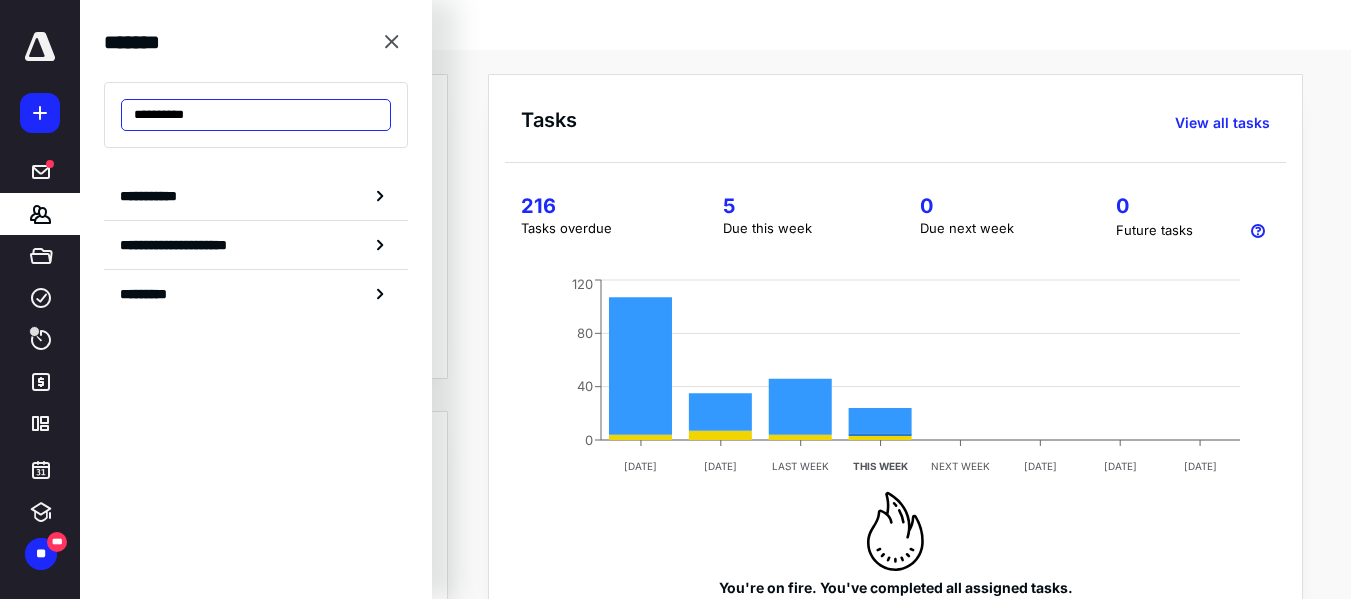 paste on "****" 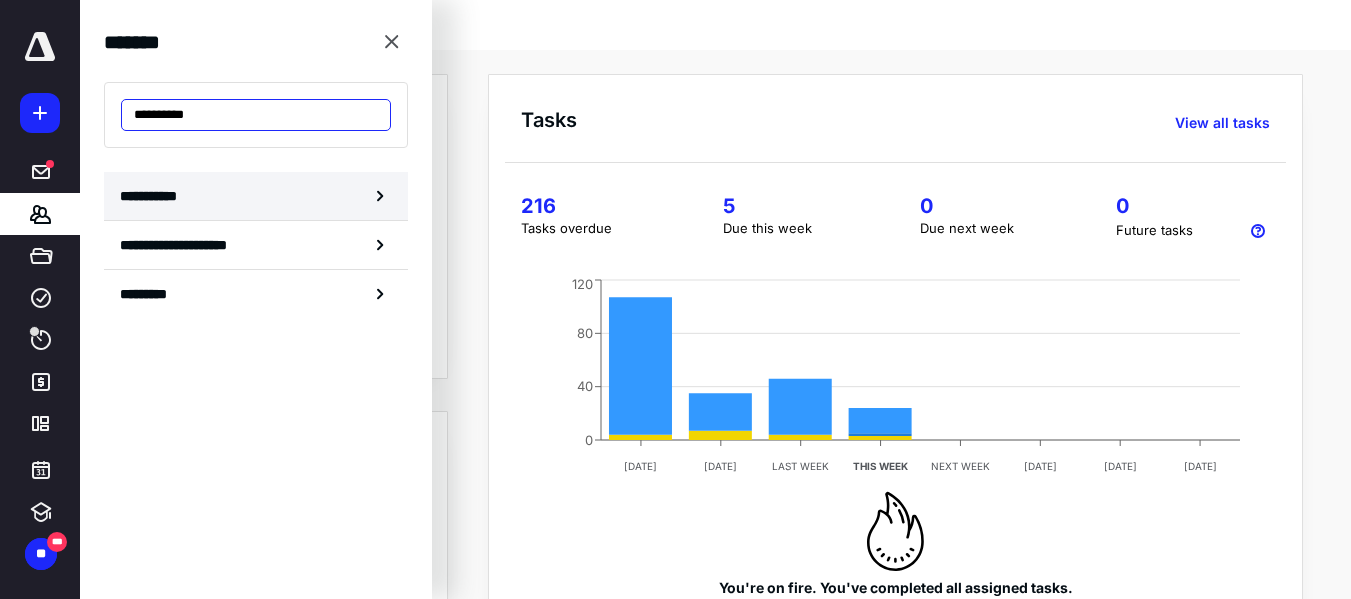 paste on "****" 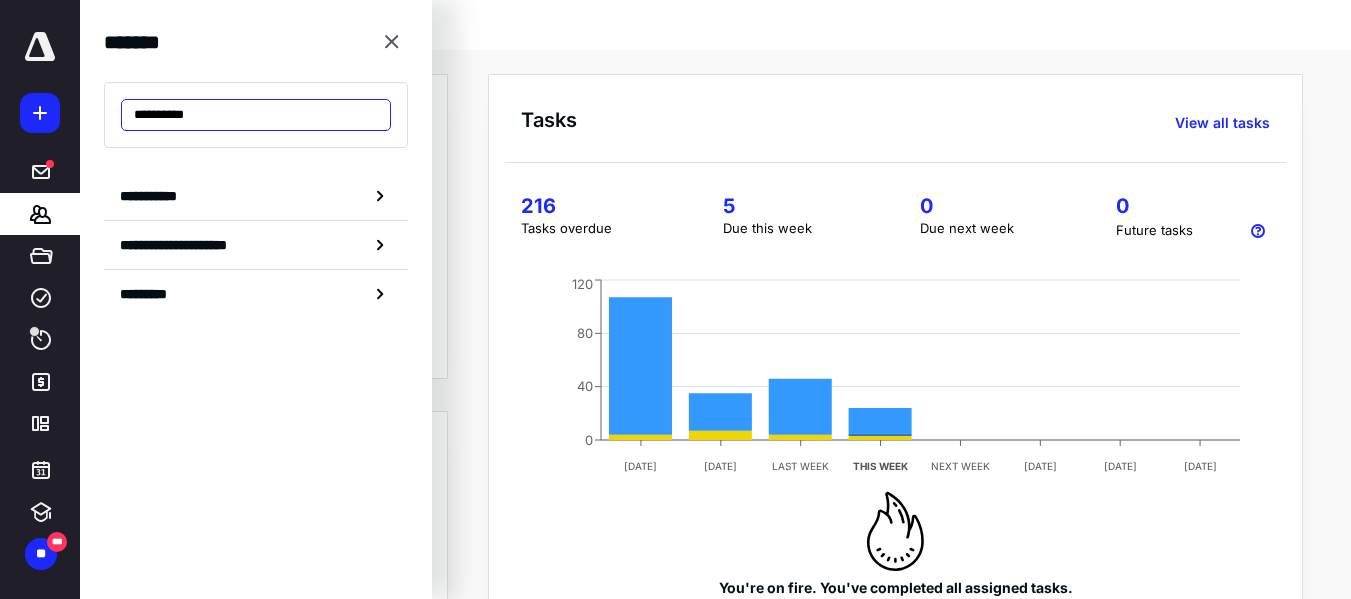paste on "****" 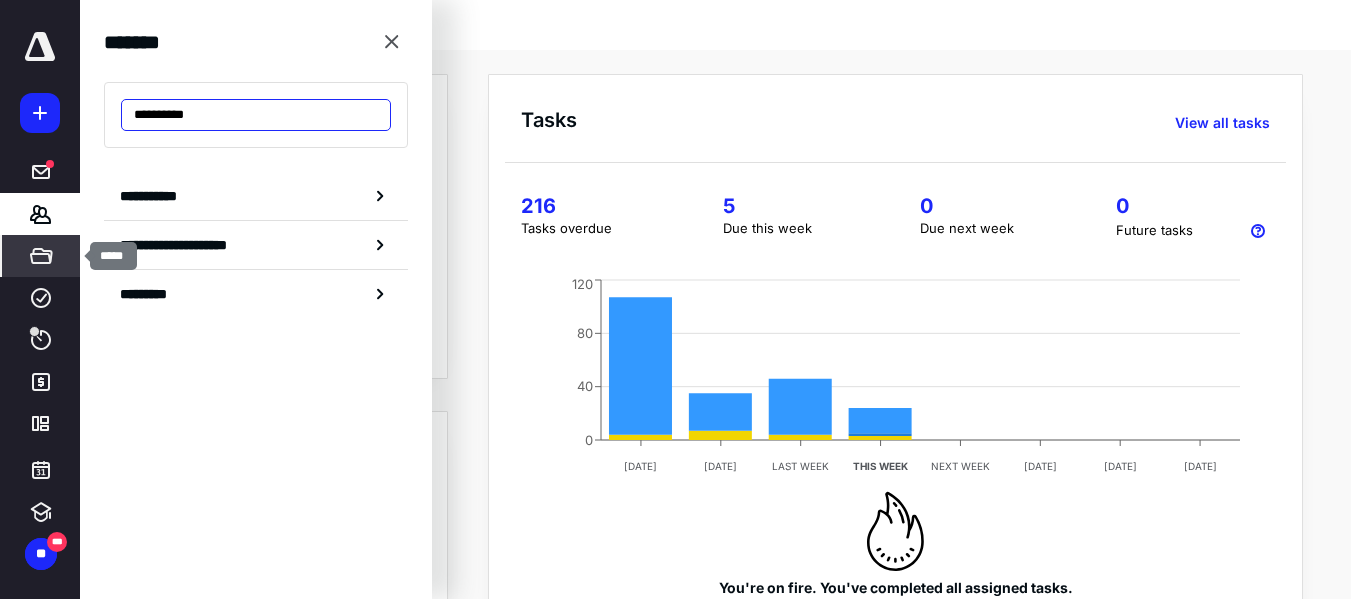 paste on "*********" 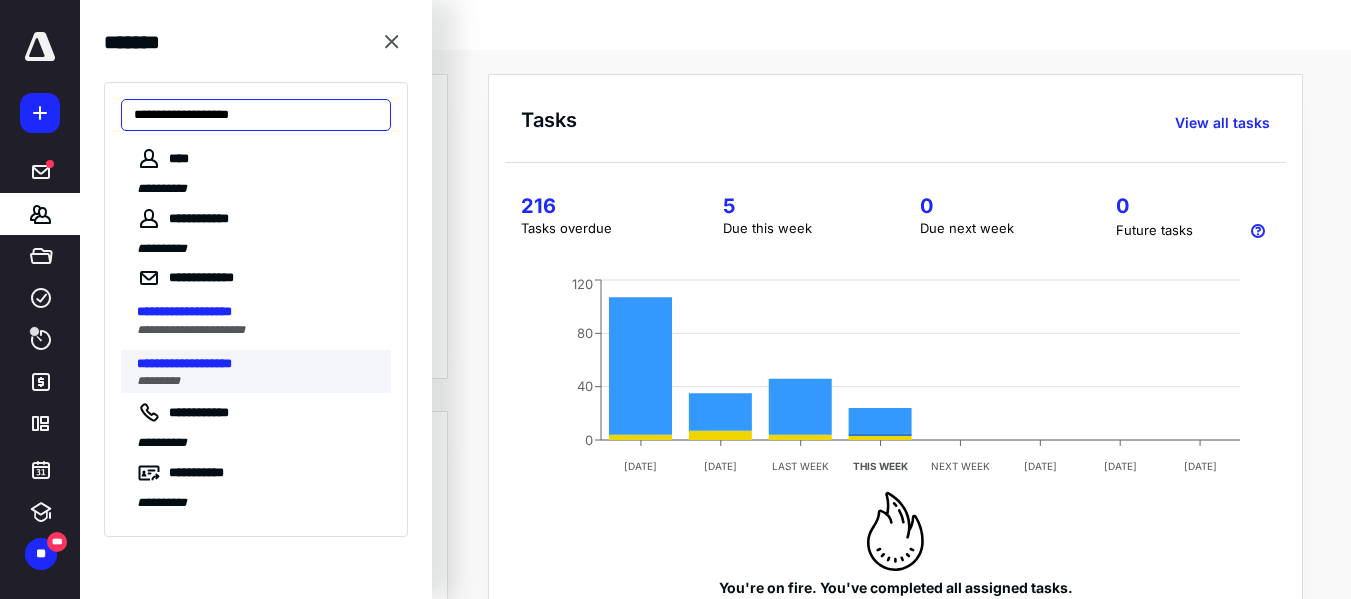 type on "**********" 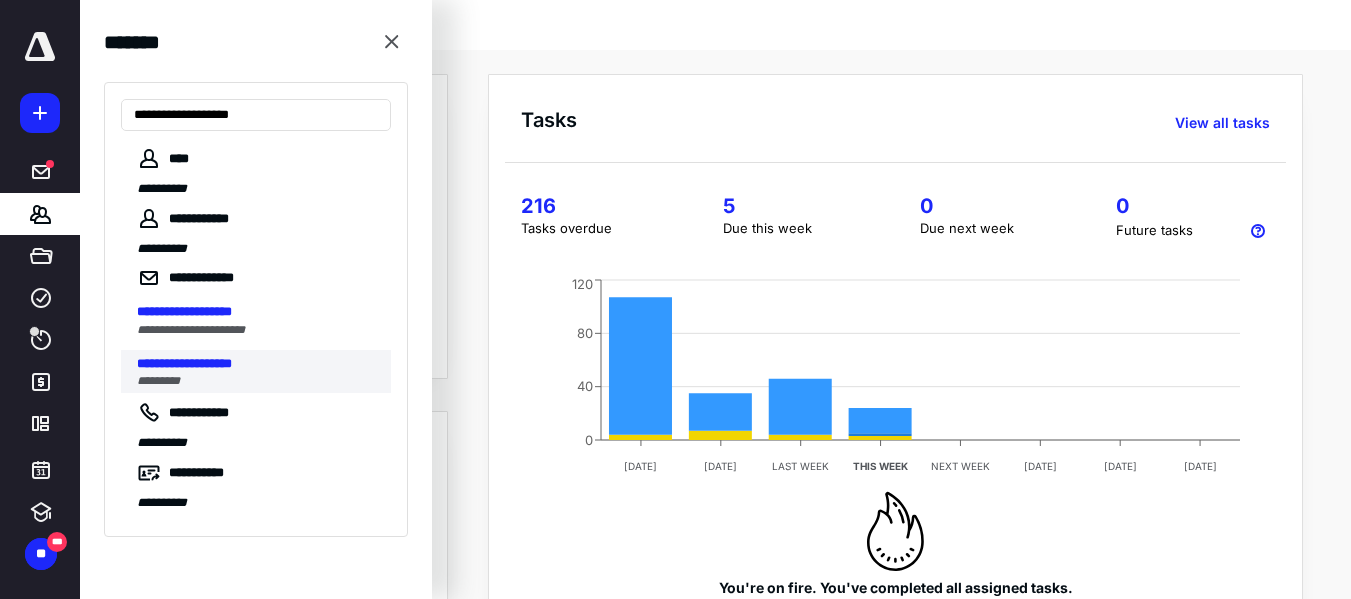 click on "**********" at bounding box center (184, 363) 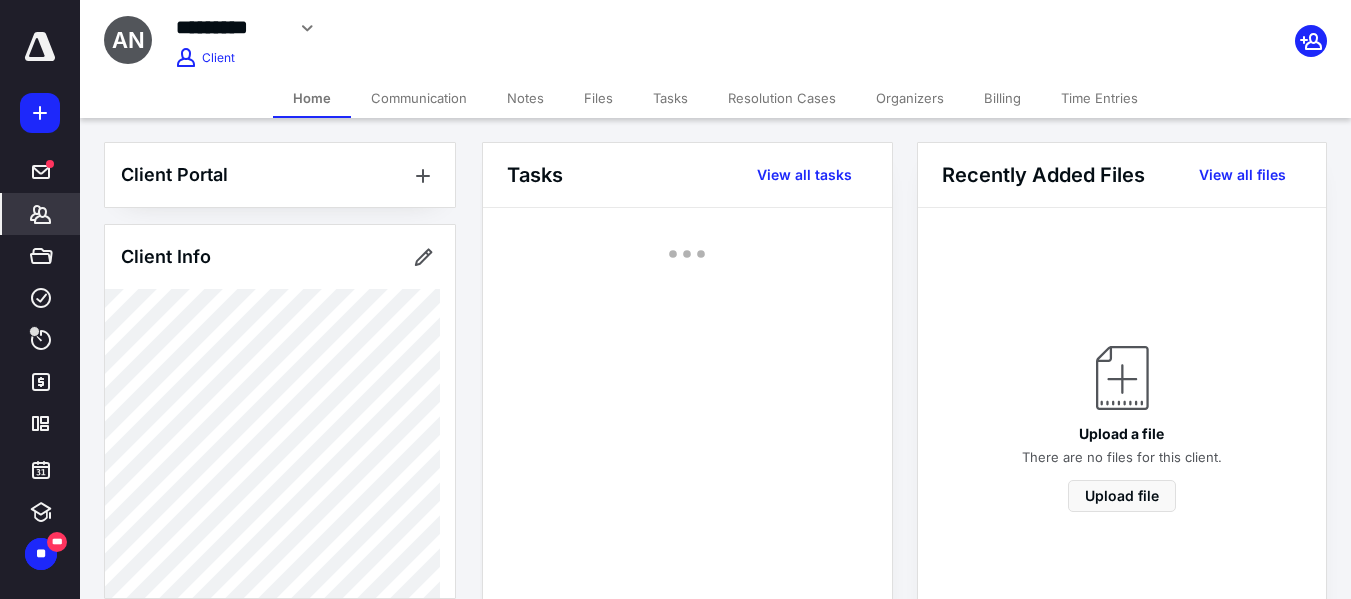 click on "Billing" at bounding box center (1002, 98) 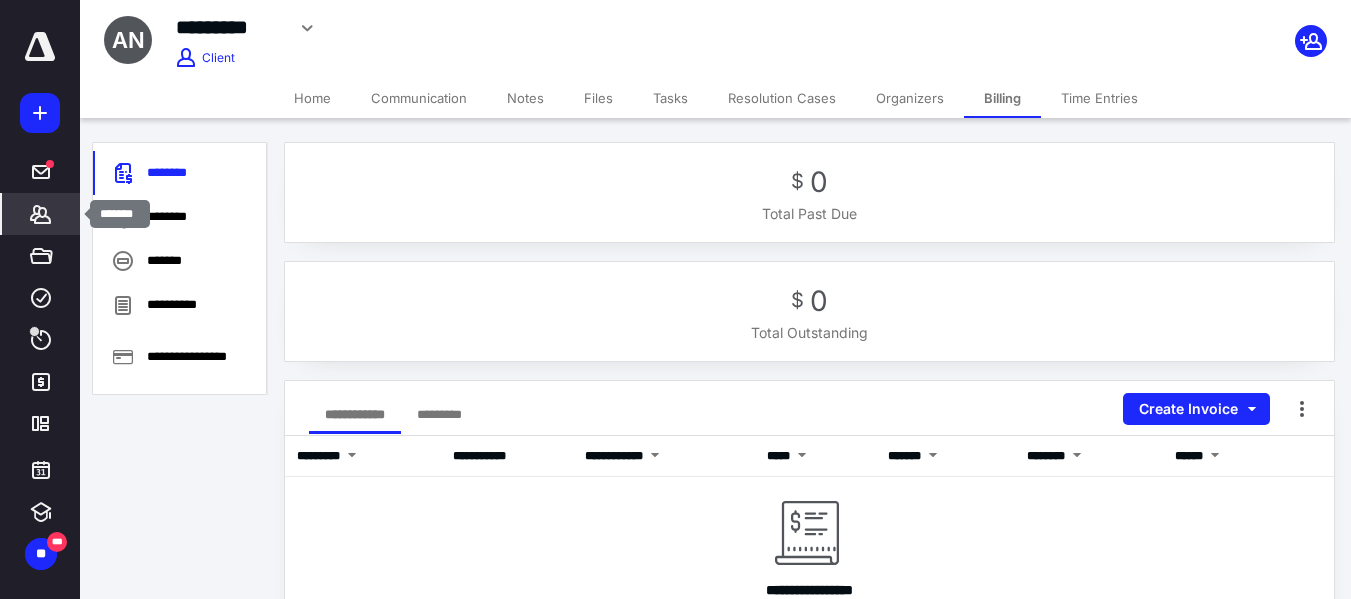 click on "*******" at bounding box center (41, 214) 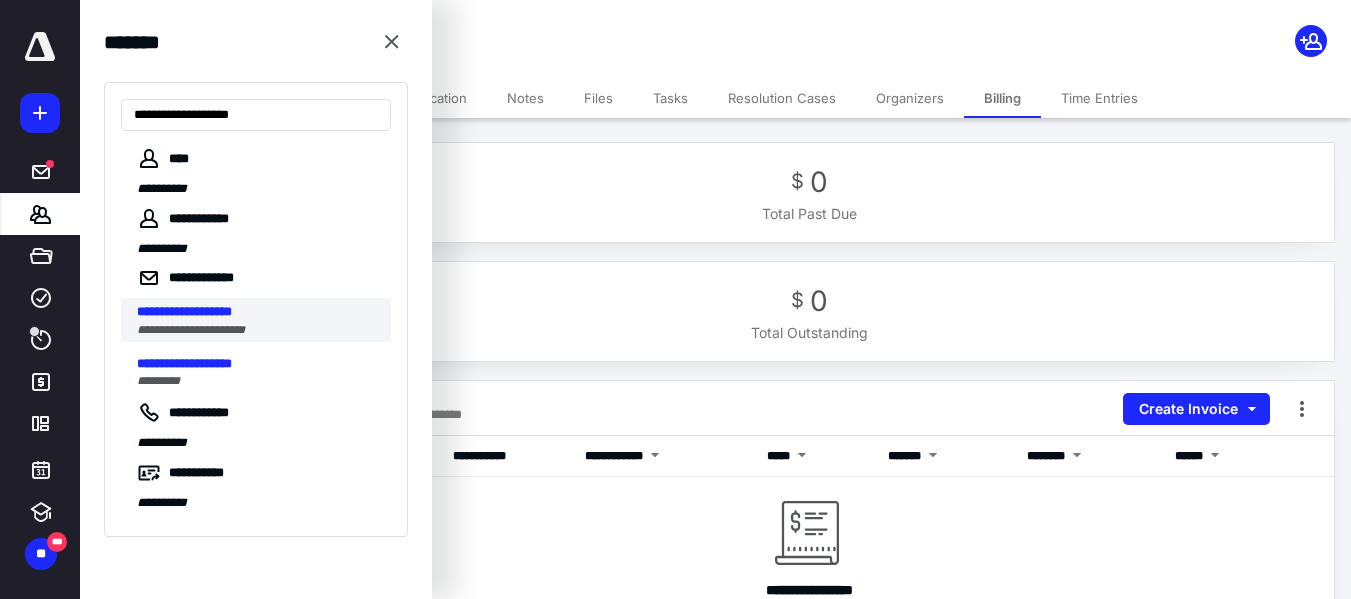 type on "**********" 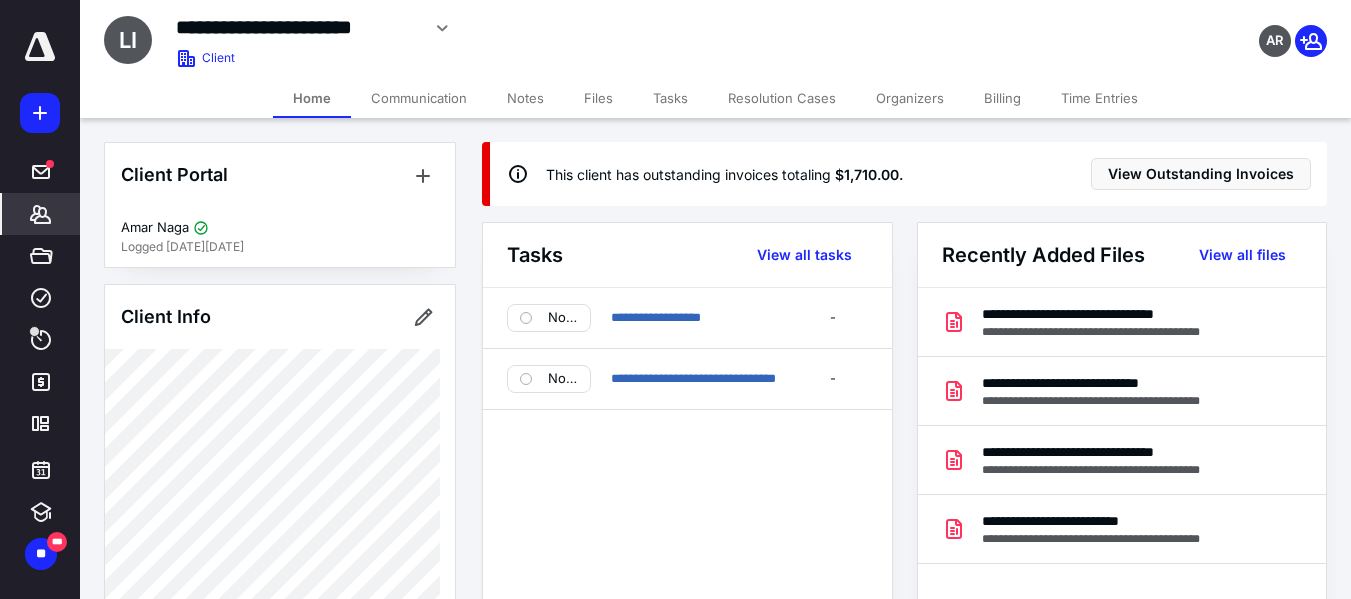 click on "Billing" at bounding box center (1002, 98) 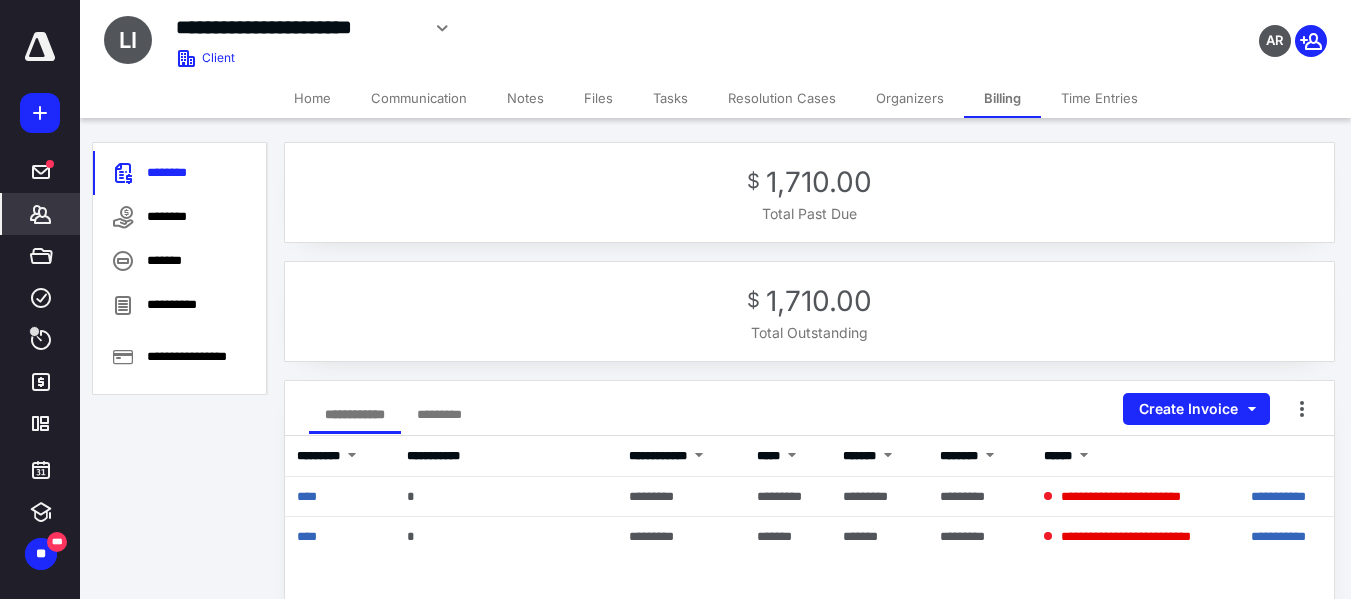 click at bounding box center (40, 47) 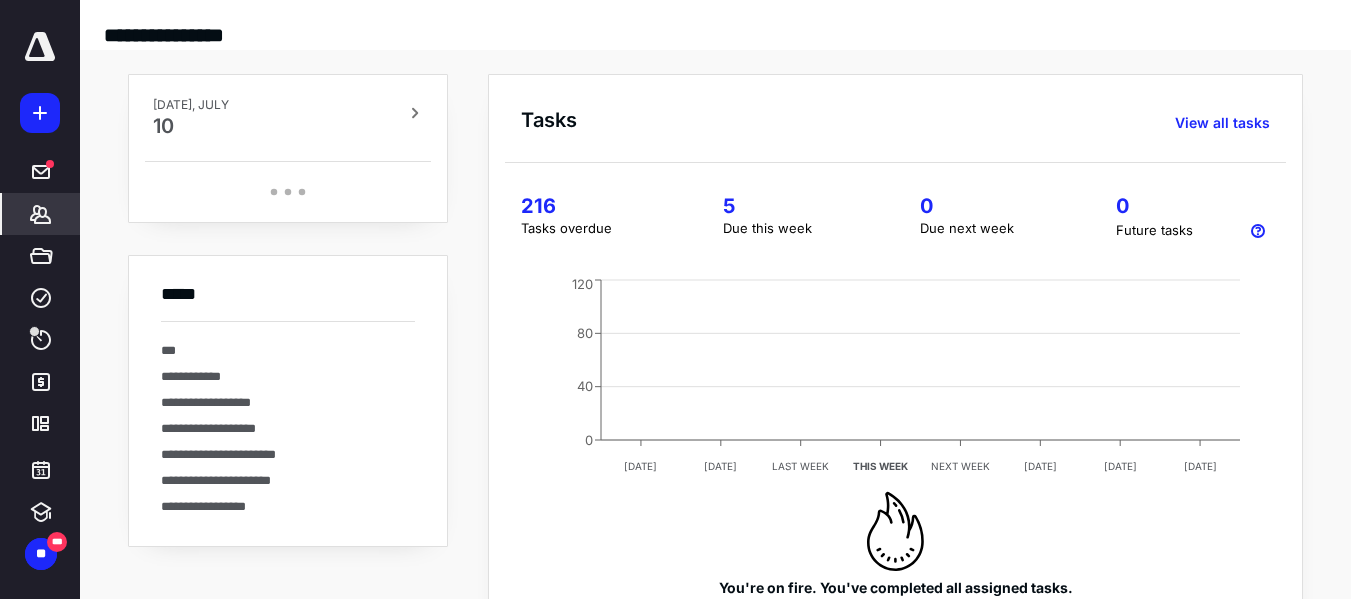 click 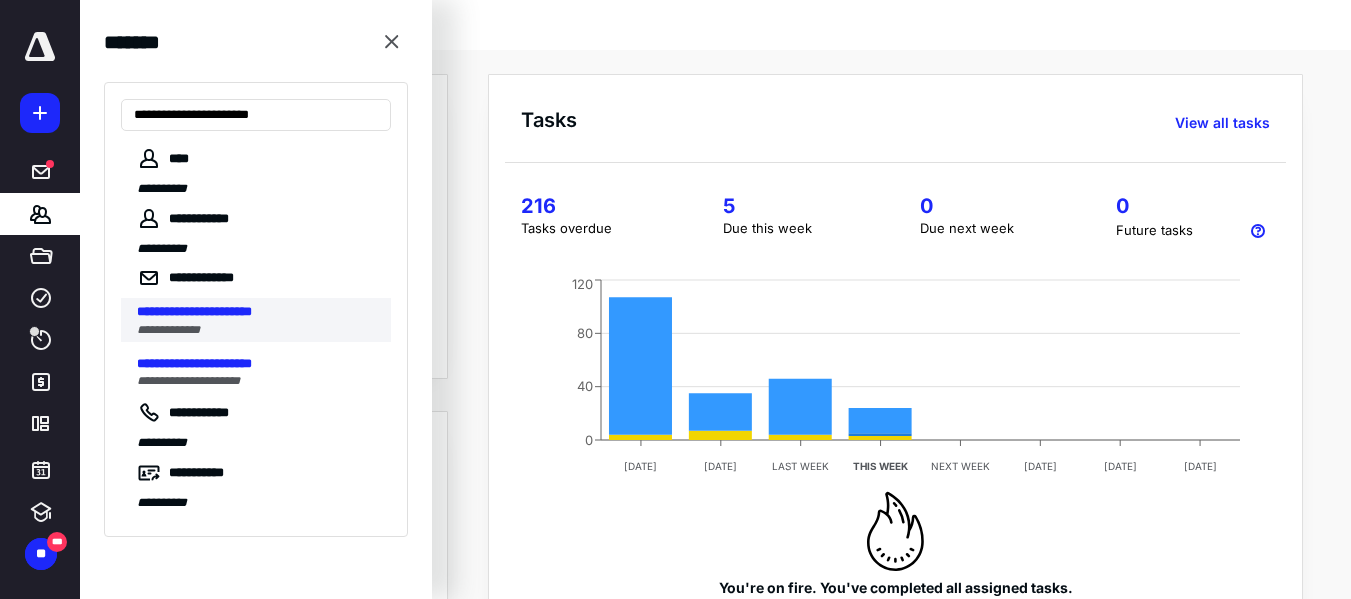 type on "**********" 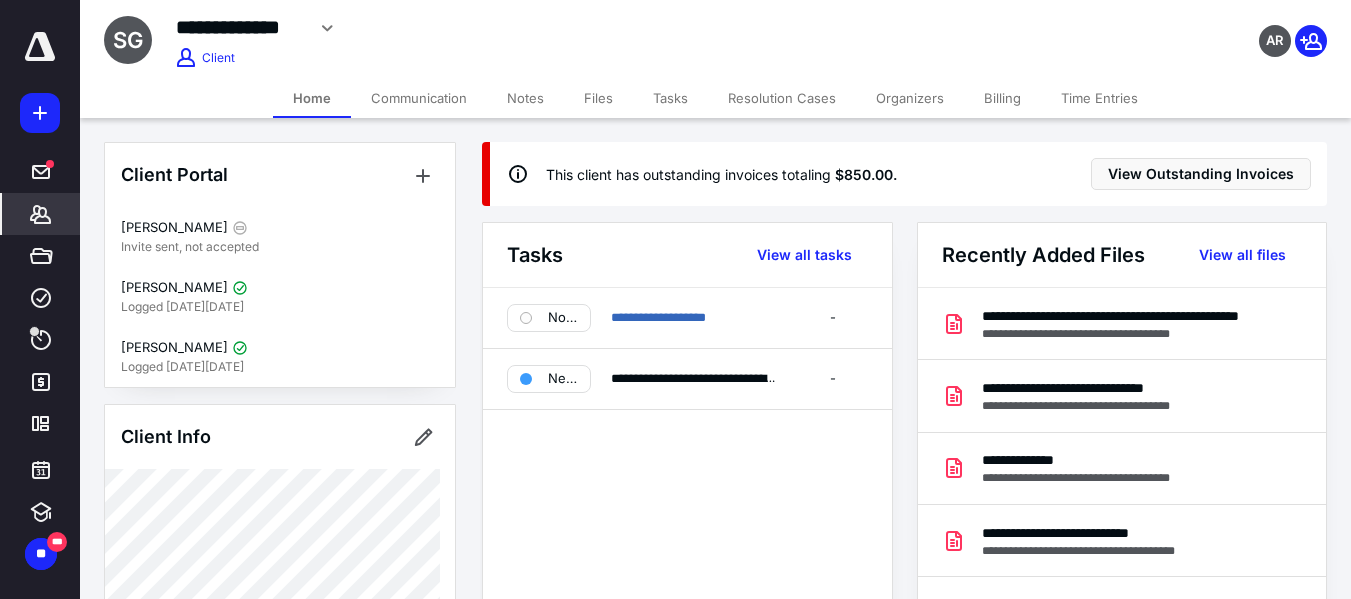 click on "Billing" at bounding box center [1002, 98] 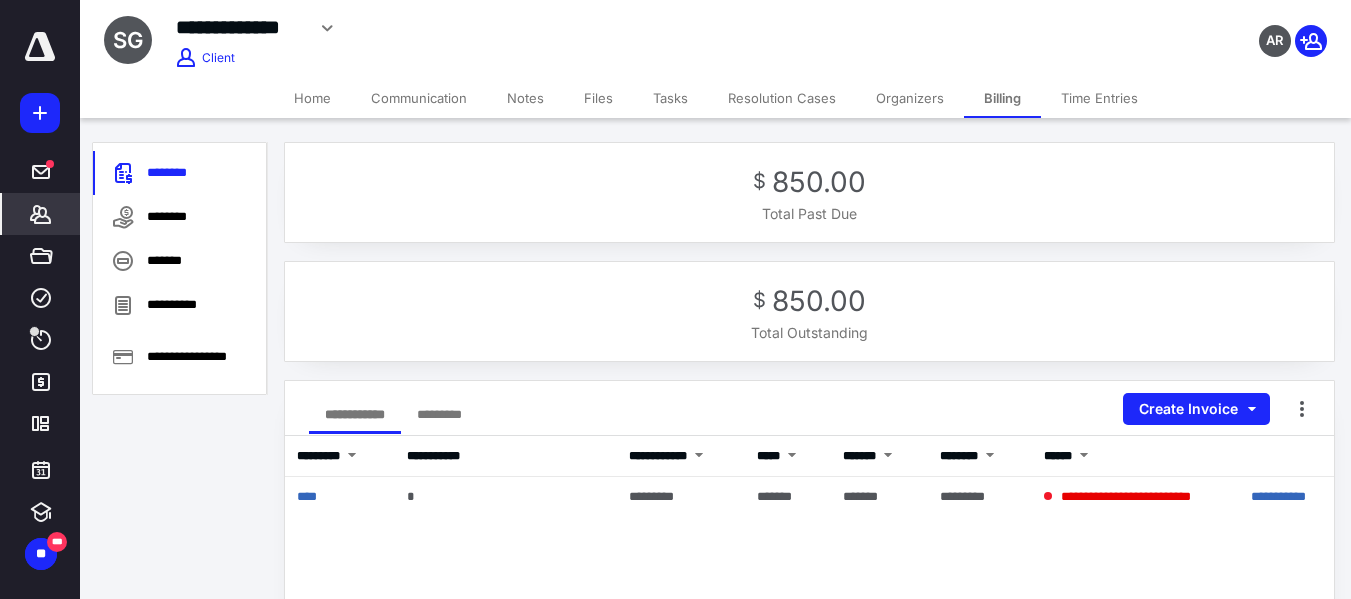 click at bounding box center (40, 47) 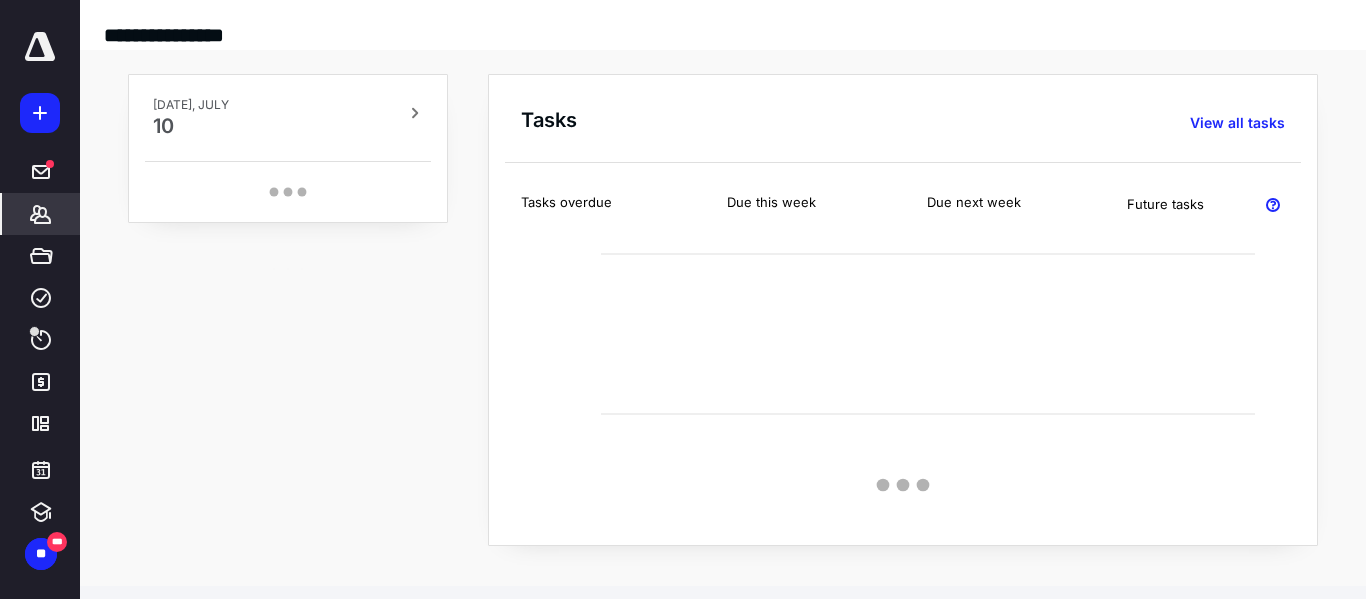 click 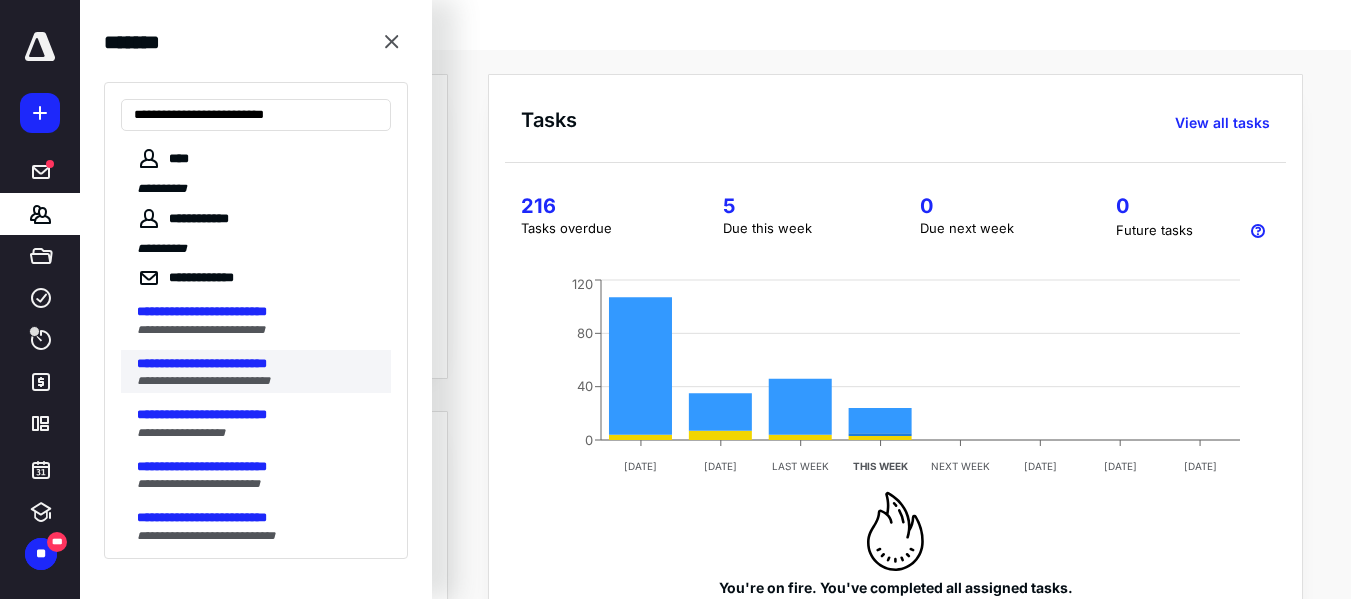type on "**********" 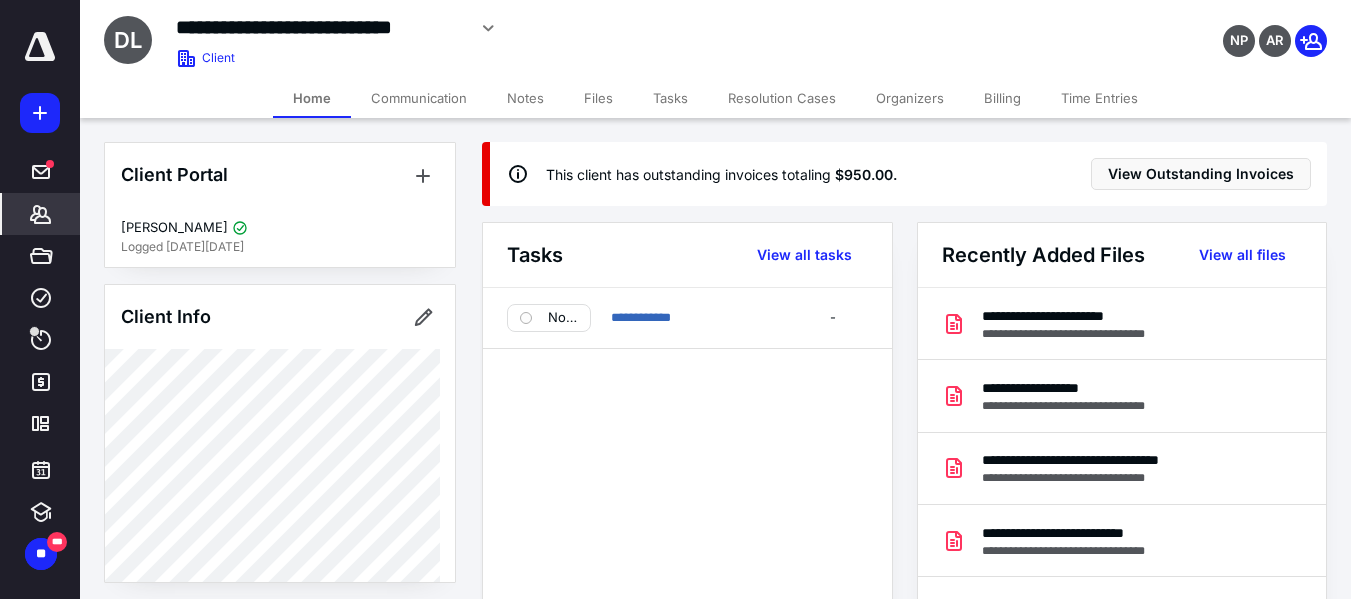 click on "Billing" at bounding box center [1002, 98] 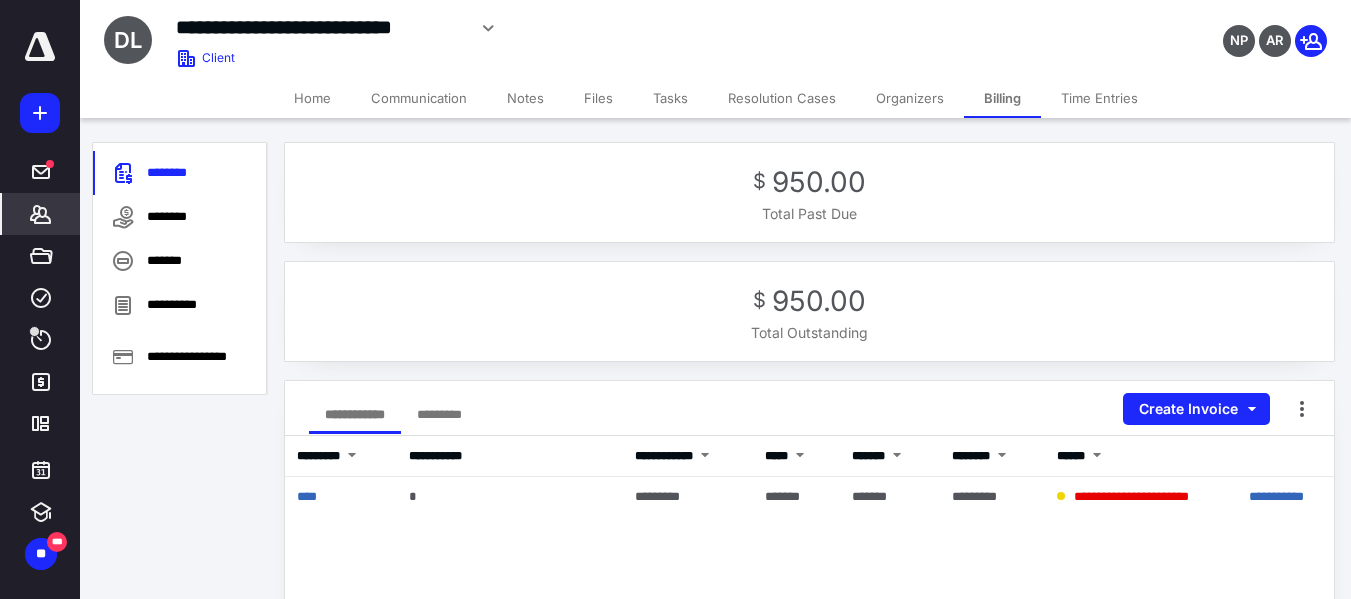 click on "*******" at bounding box center (41, 214) 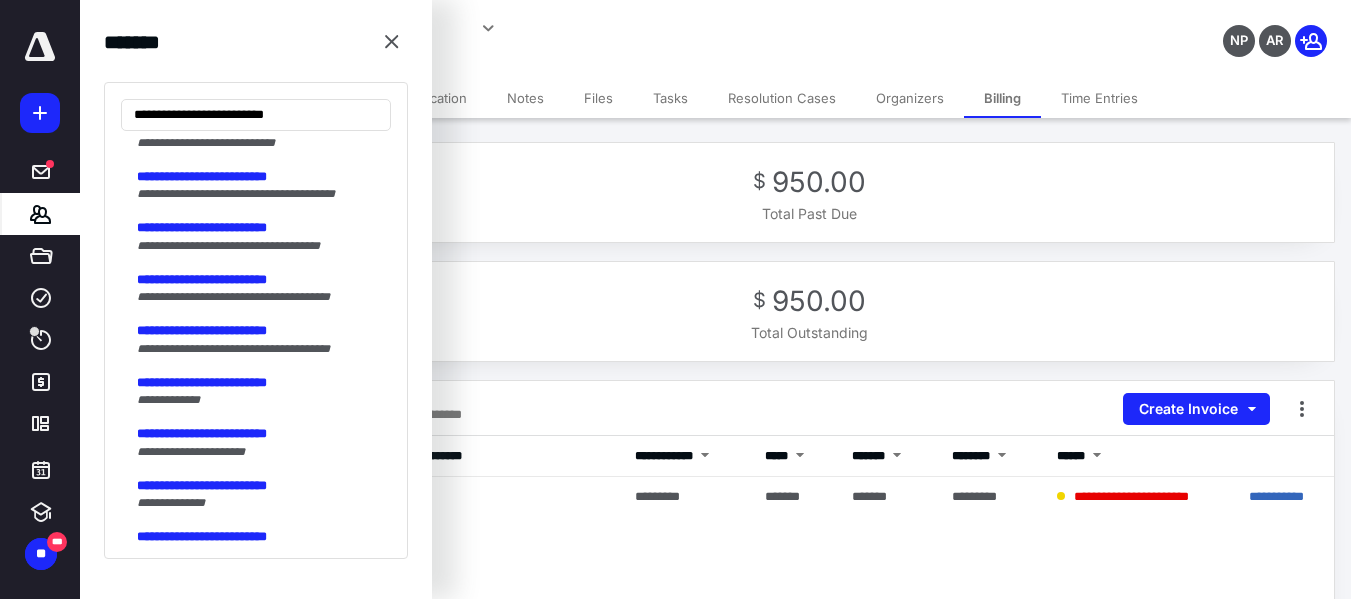 scroll, scrollTop: 400, scrollLeft: 0, axis: vertical 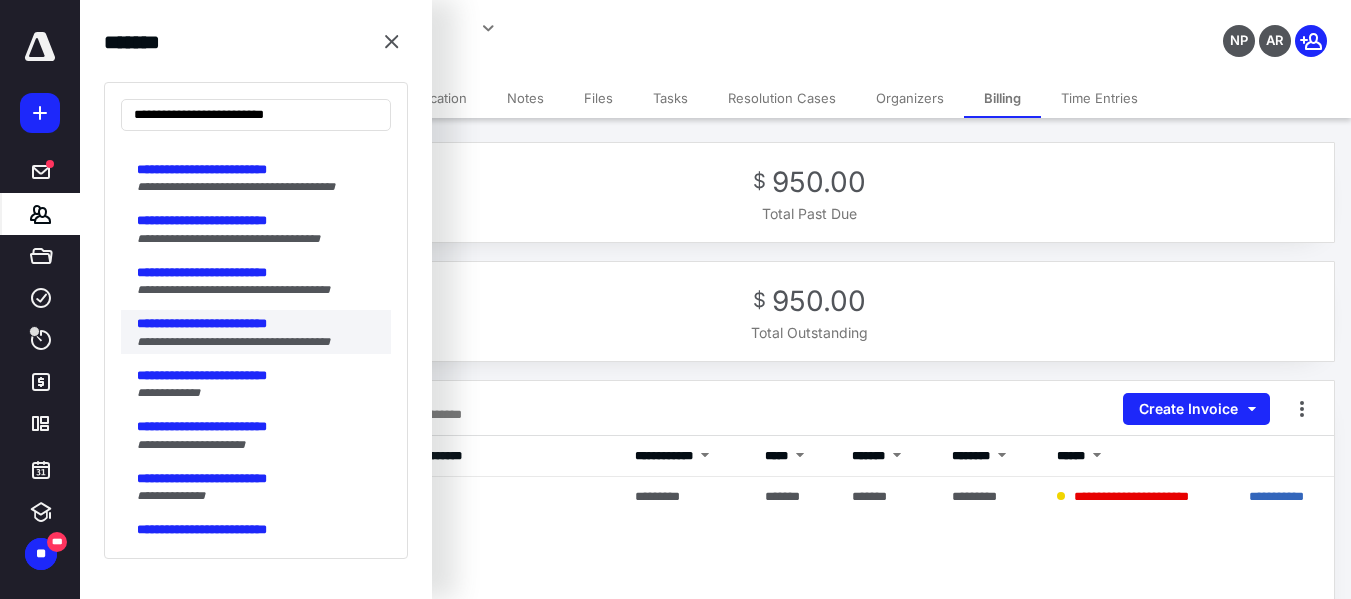 type on "**********" 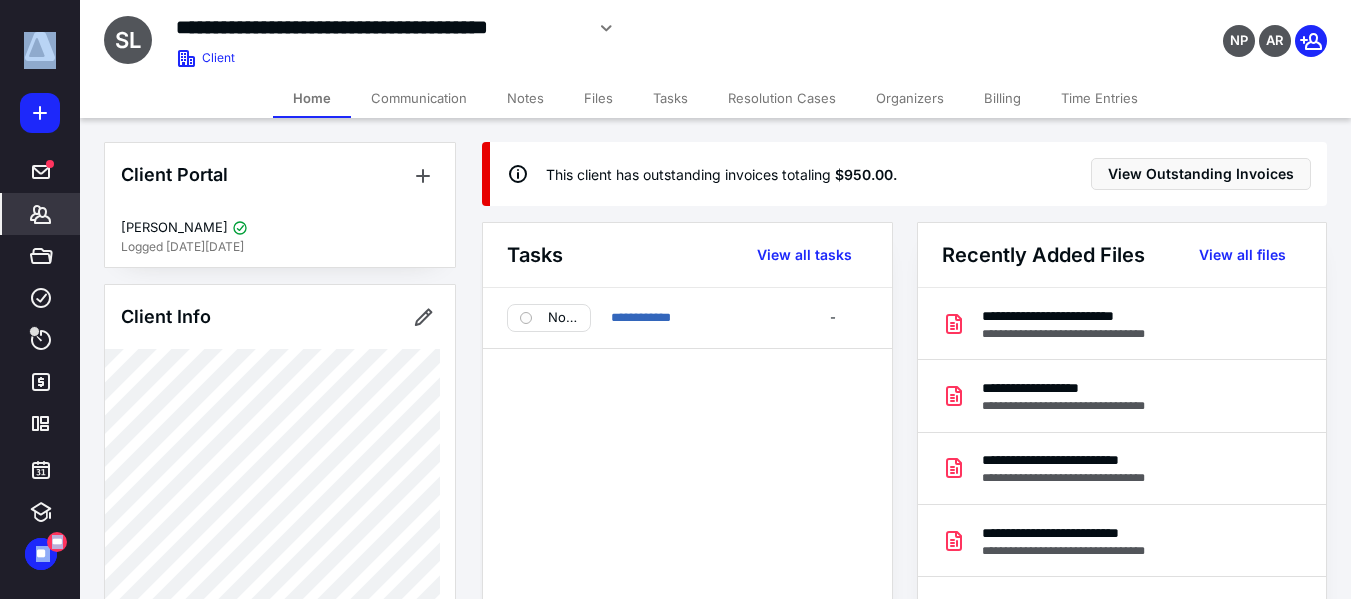 click on "Billing" at bounding box center (1002, 98) 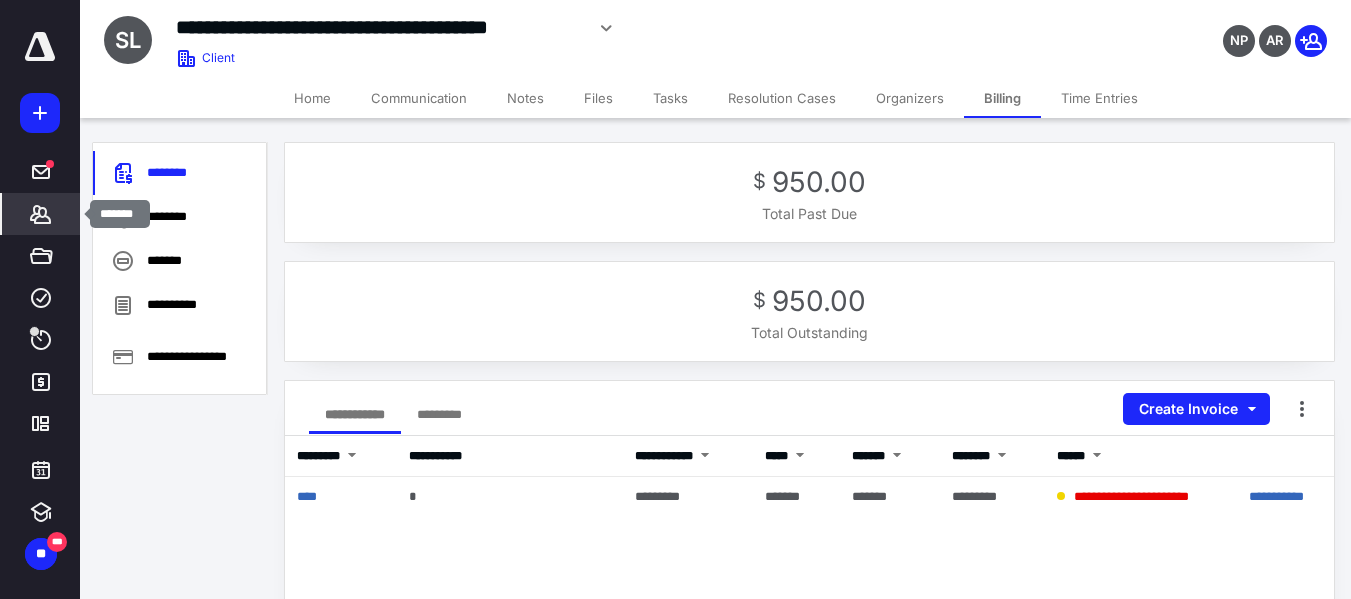 click on "*******" at bounding box center (41, 214) 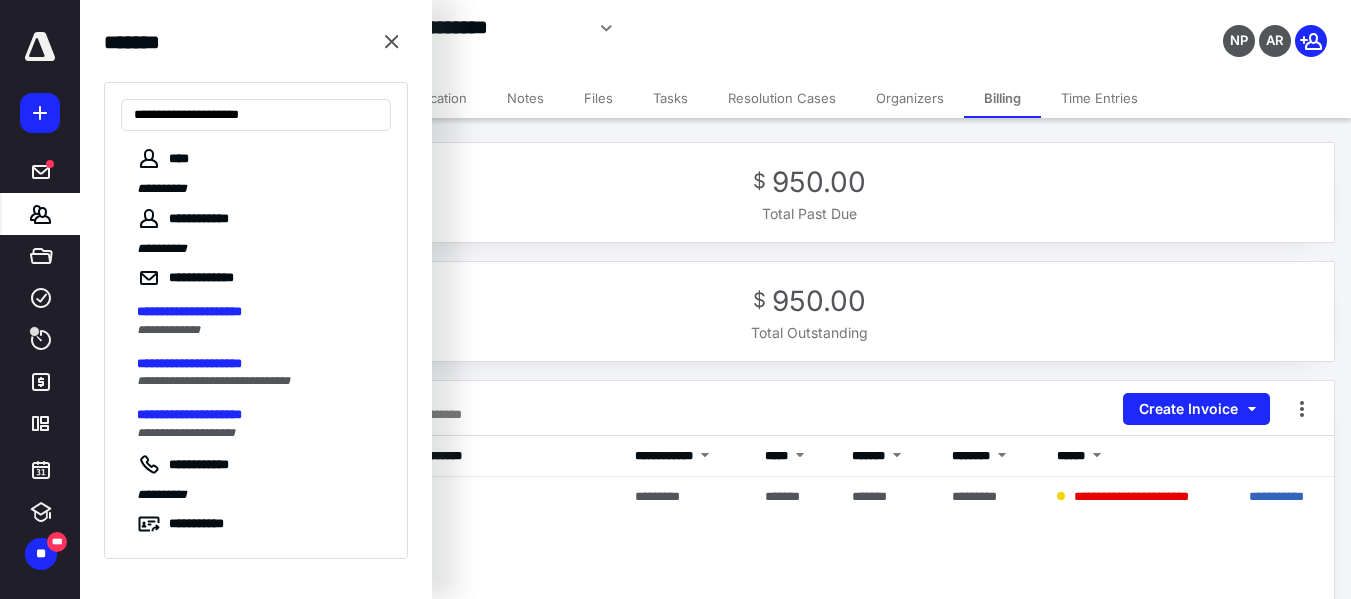 type on "**********" 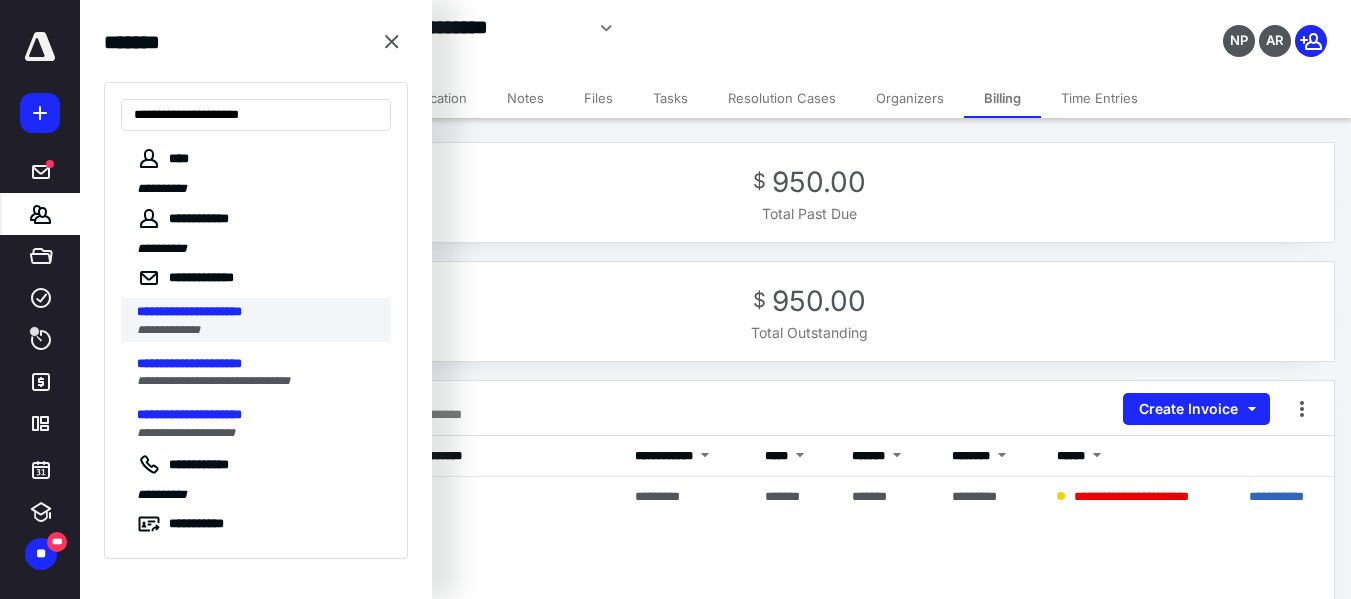 click on "**********" at bounding box center (264, 320) 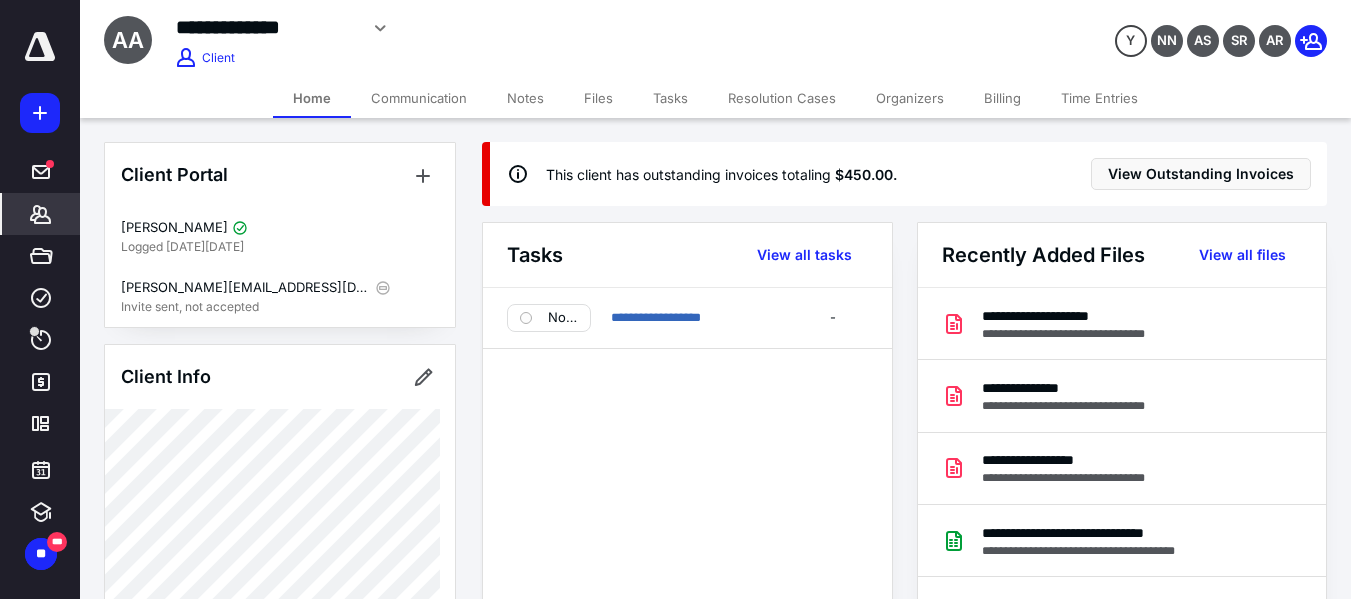 click on "Billing" at bounding box center (1002, 98) 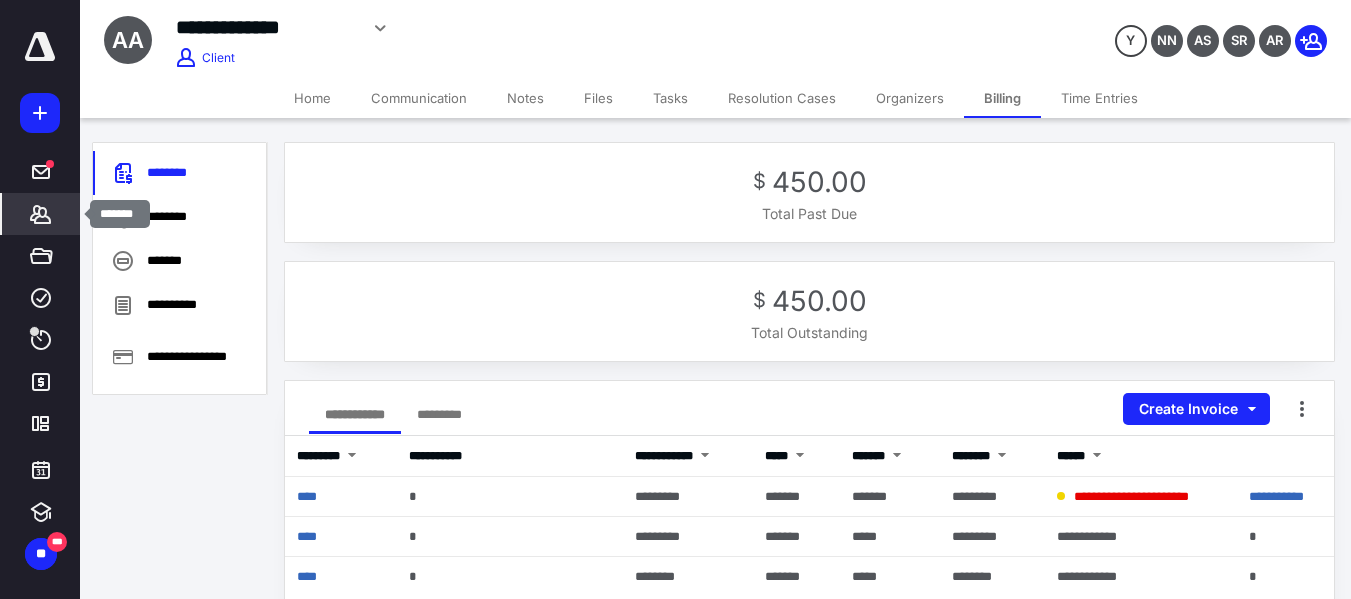click 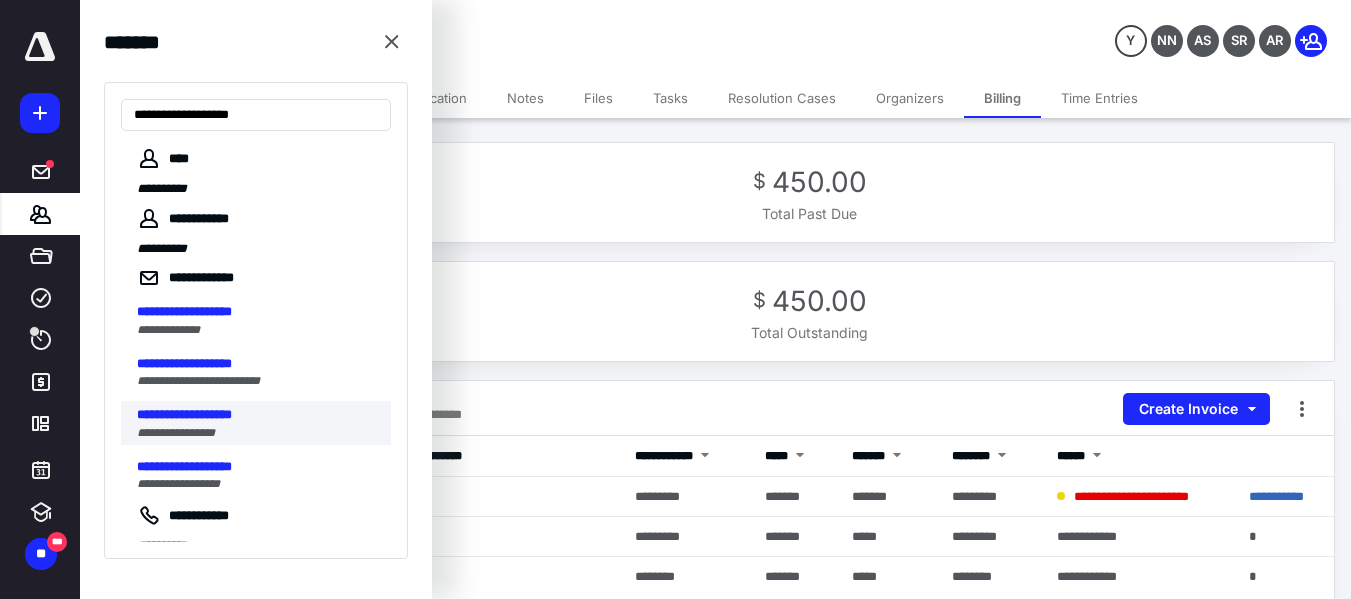 type on "**********" 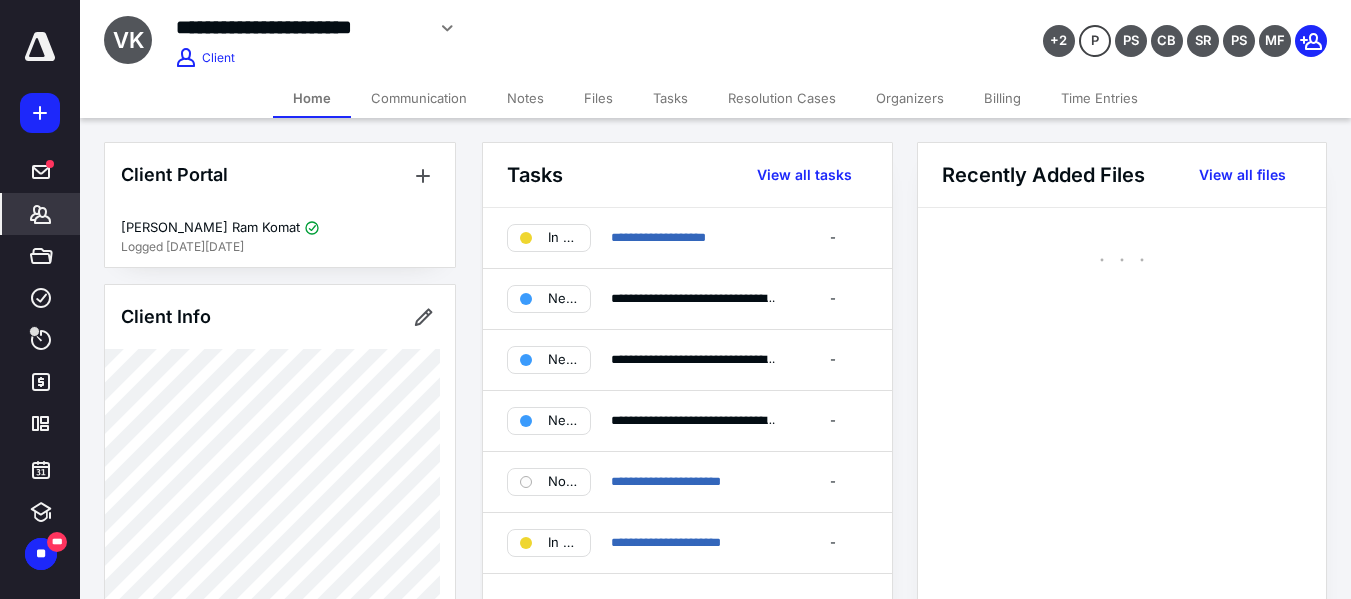 click on "Billing" at bounding box center [1002, 98] 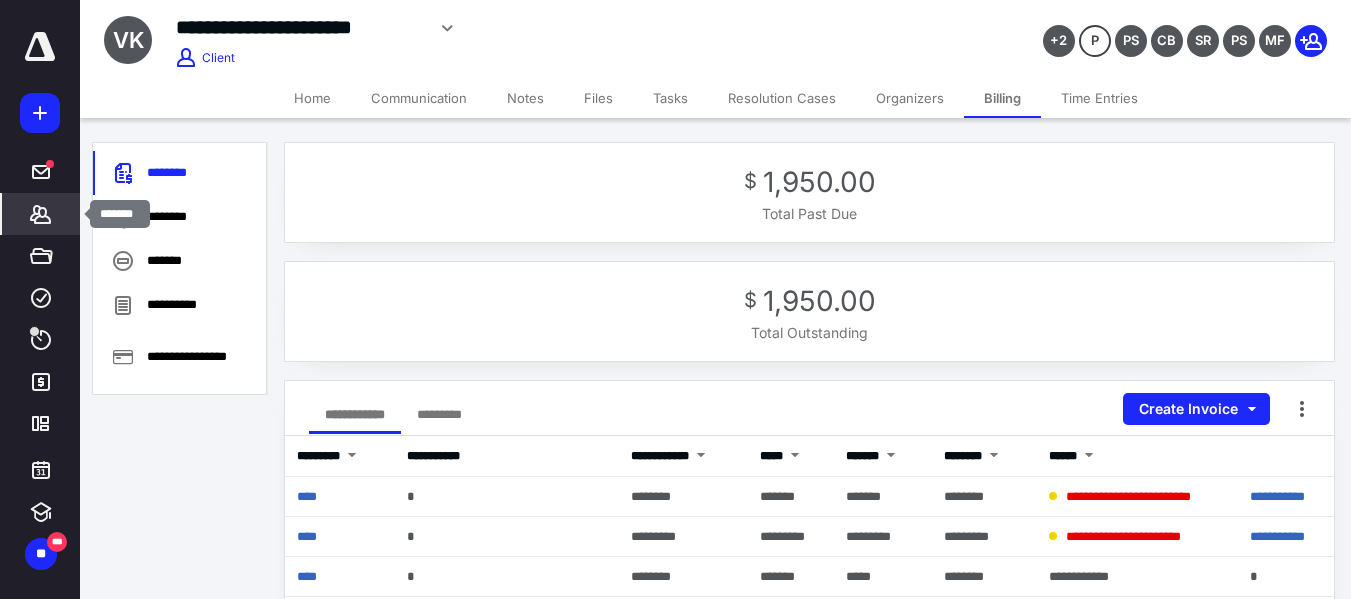 click on "*******" at bounding box center (41, 214) 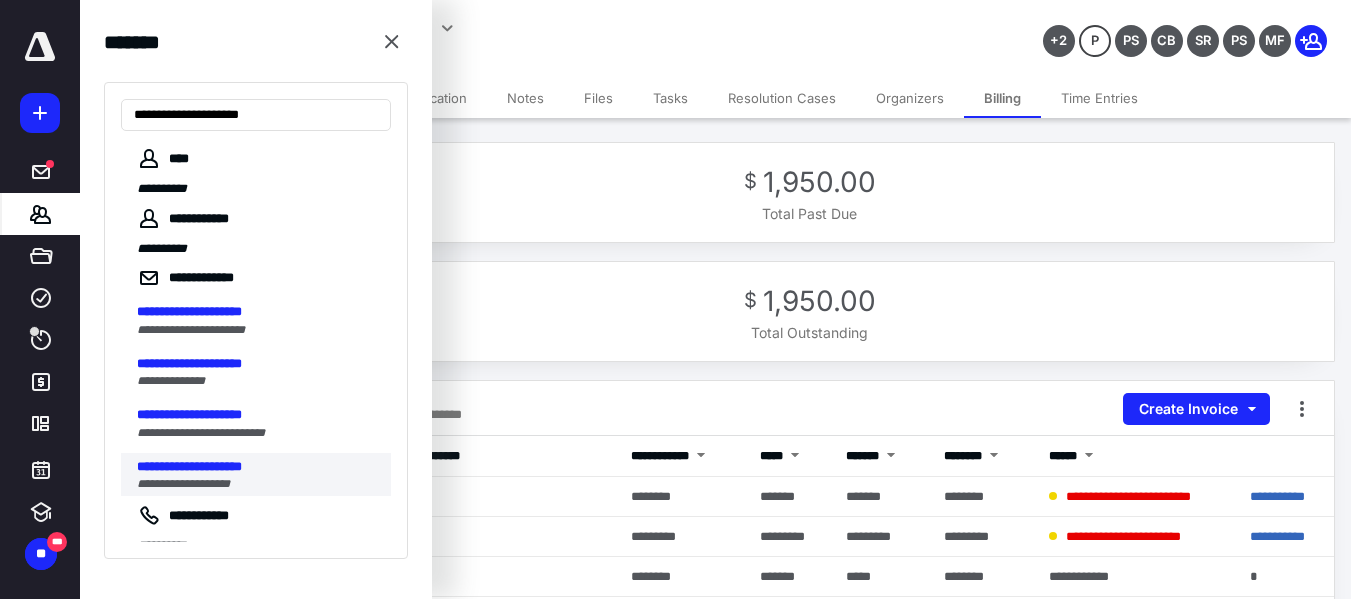 type on "**********" 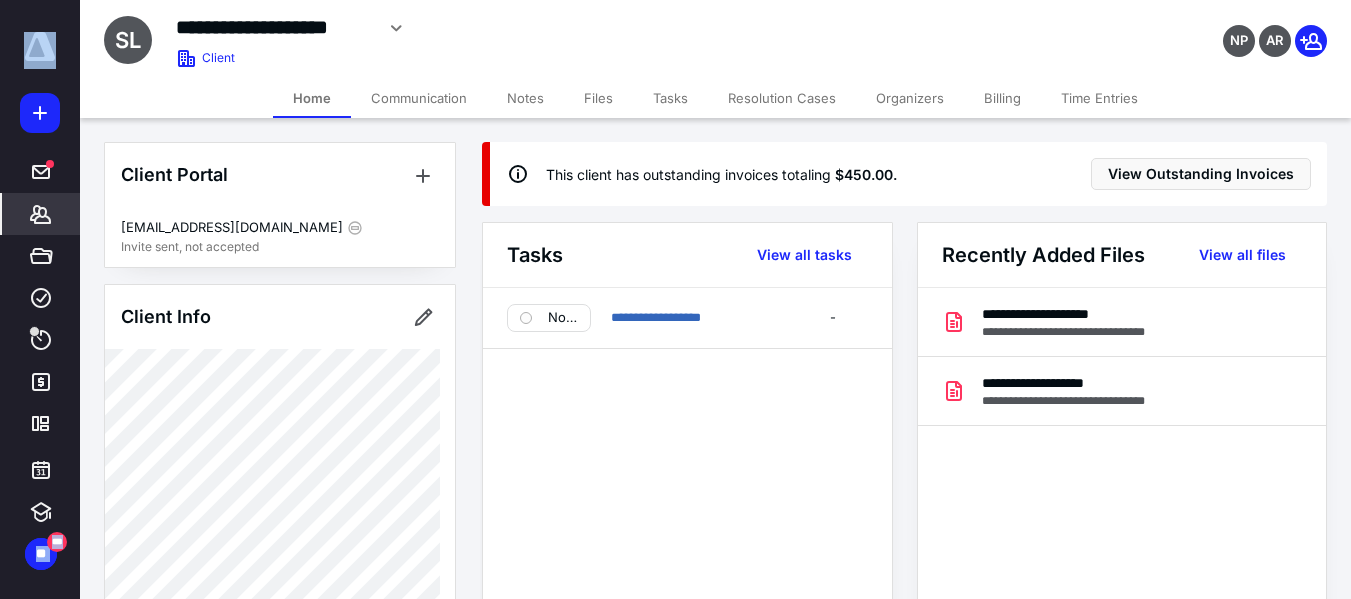 click on "Billing" at bounding box center [1002, 98] 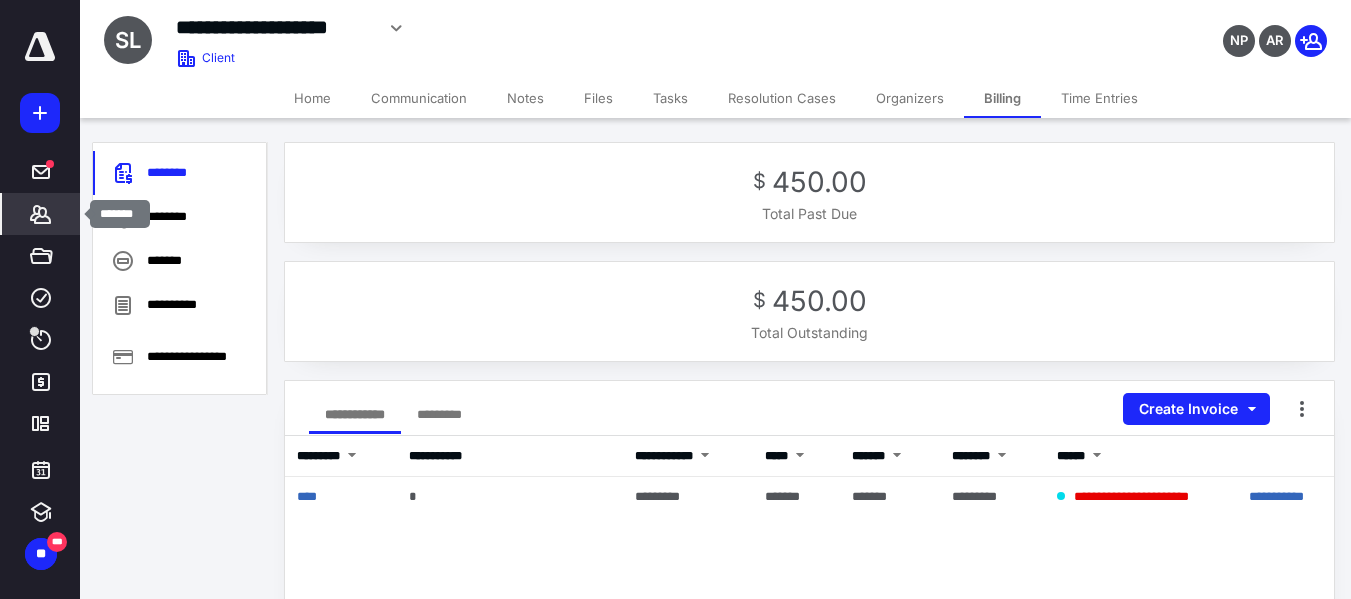 click 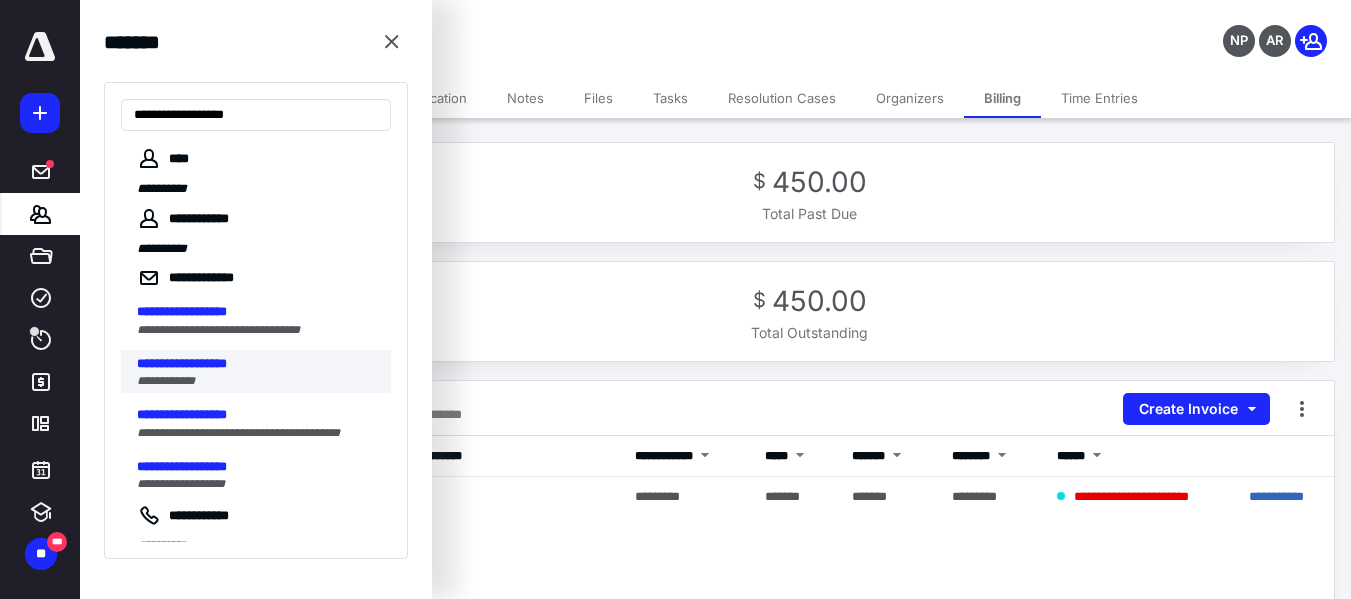 click on "**********" at bounding box center (258, 381) 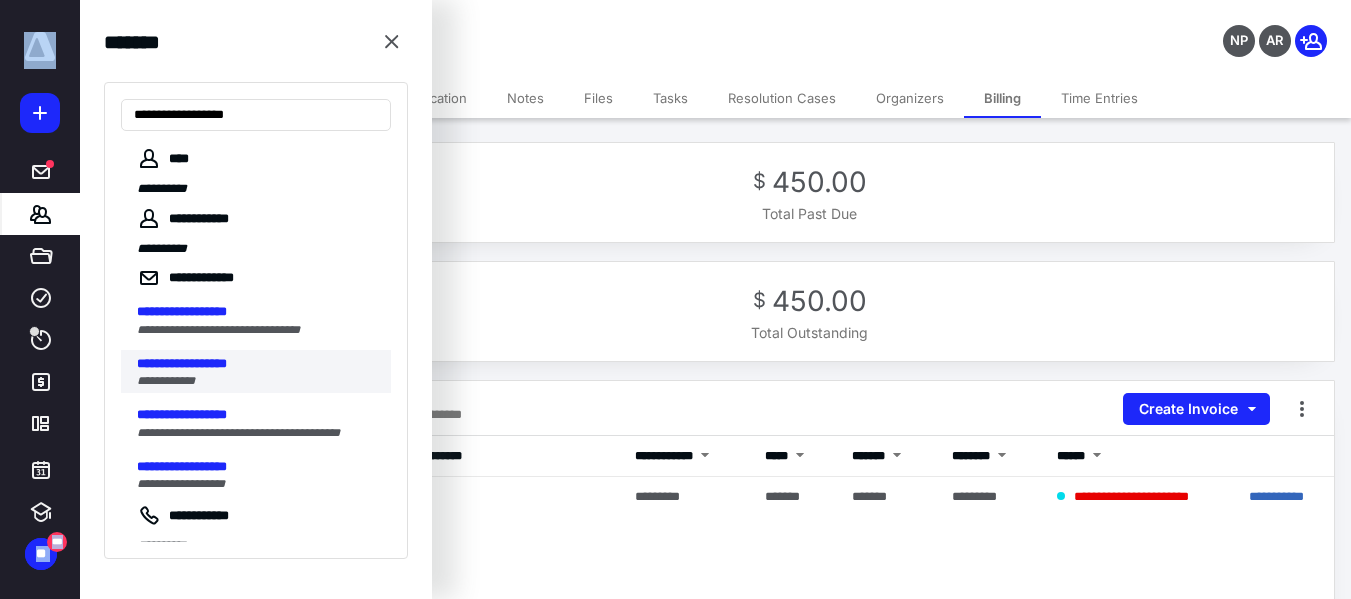 click on "**********" at bounding box center (256, 299) 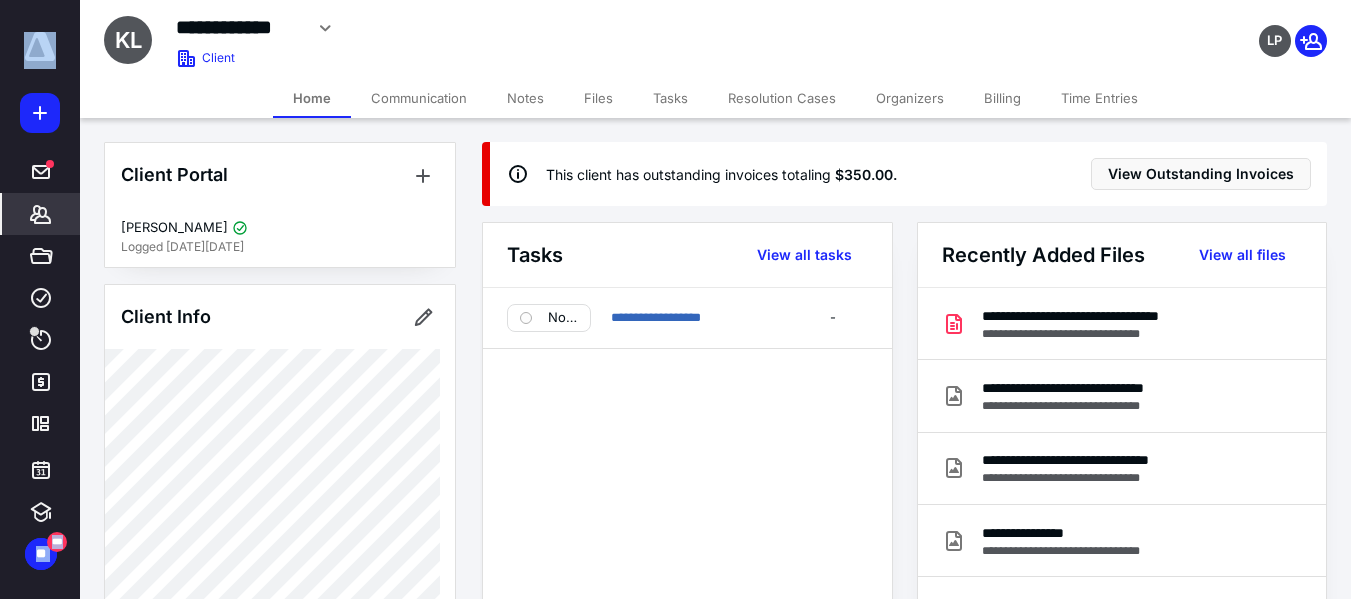 click on "Billing" at bounding box center (1002, 98) 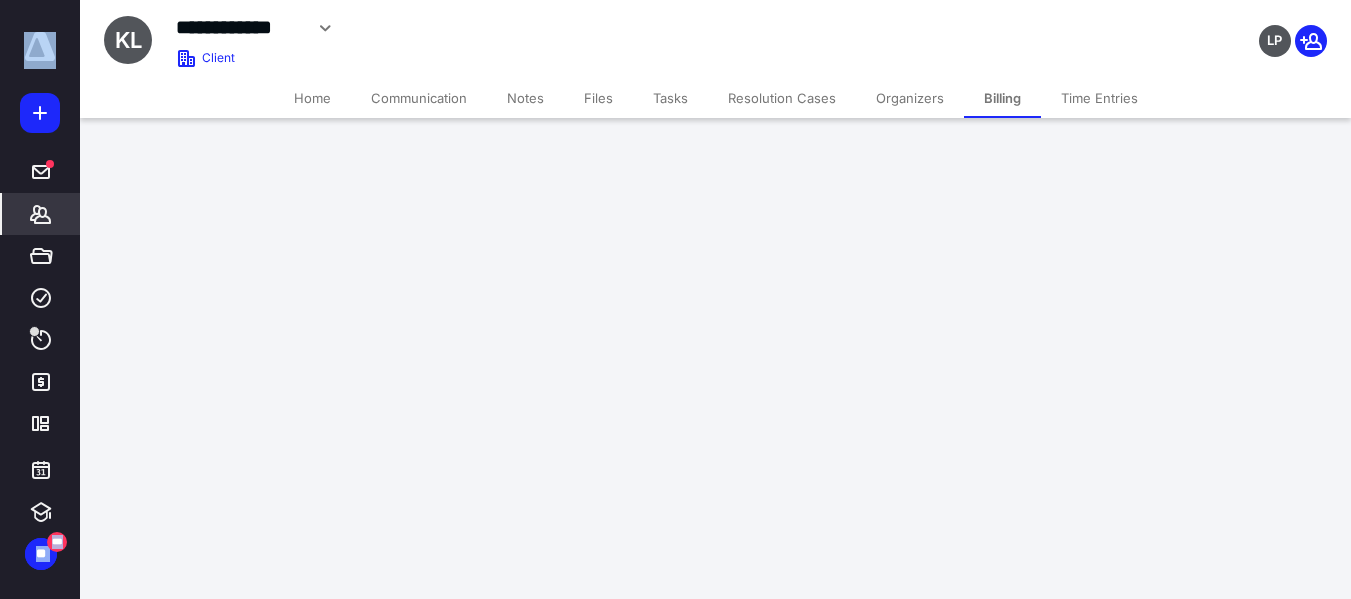 click on "Billing" at bounding box center [1002, 98] 